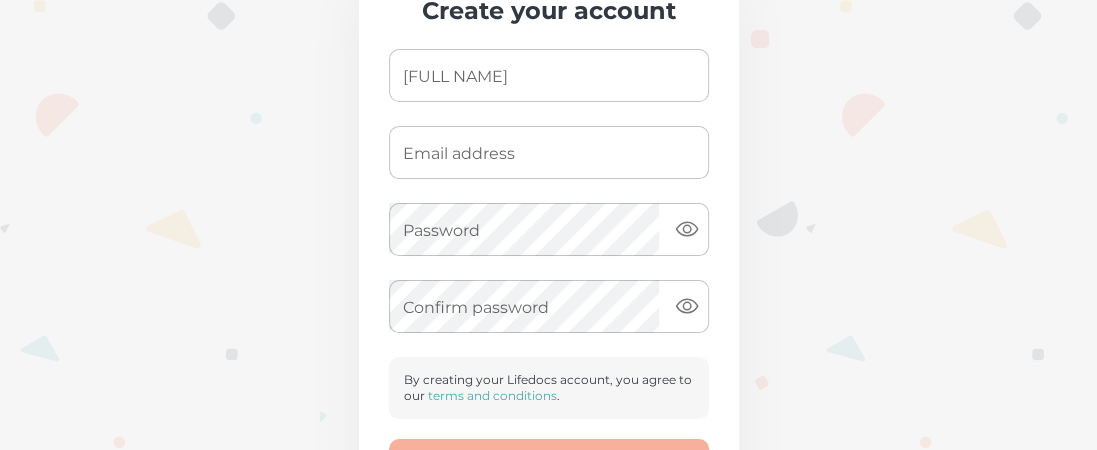 scroll, scrollTop: 0, scrollLeft: 0, axis: both 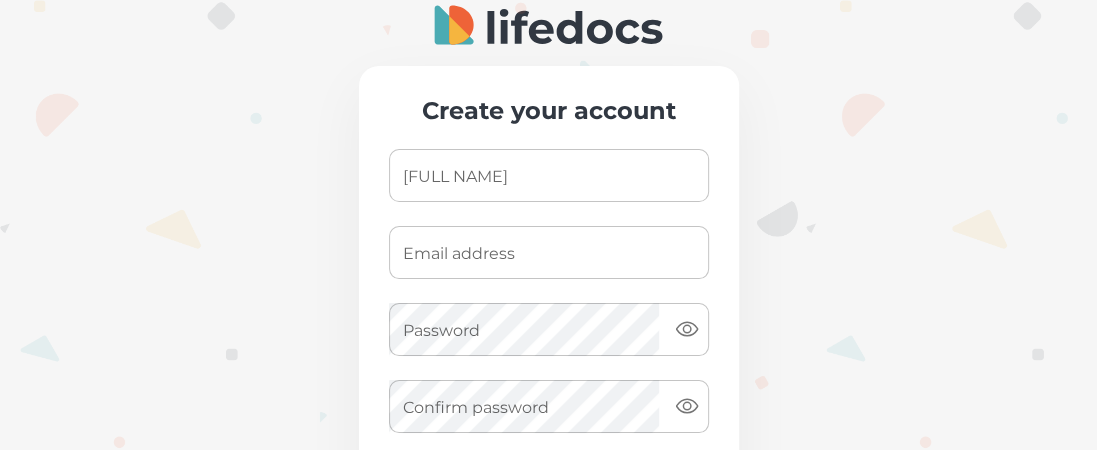 click on "[FULL NAME]" at bounding box center (549, 175) 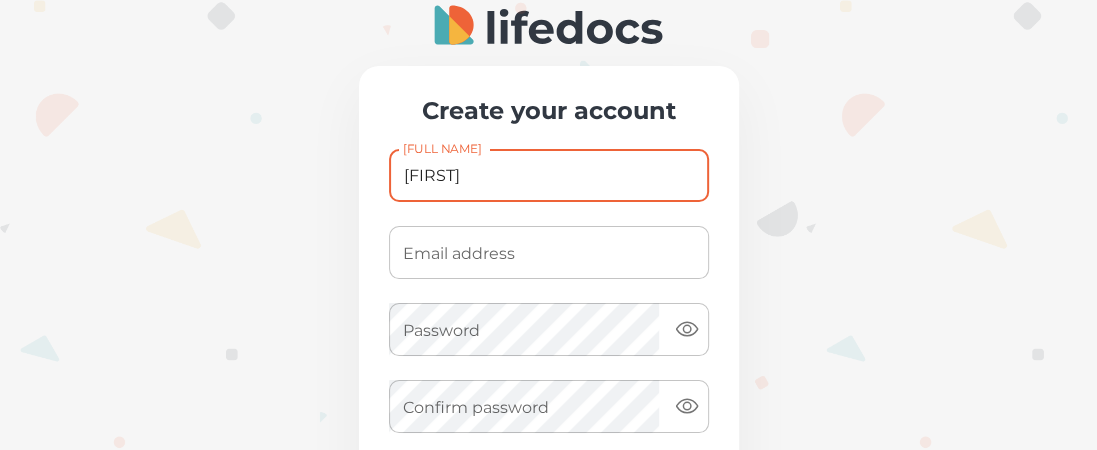 type on "[FIRST]" 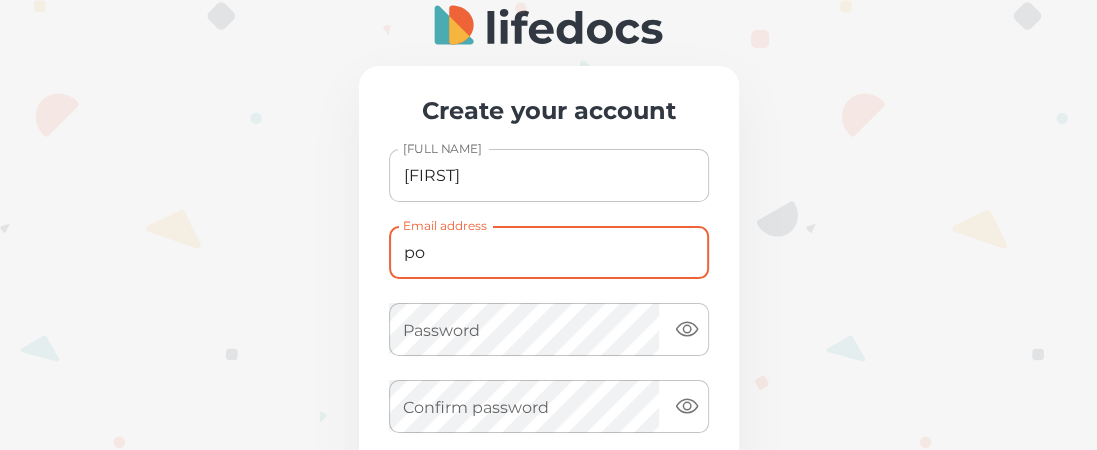 type on "p" 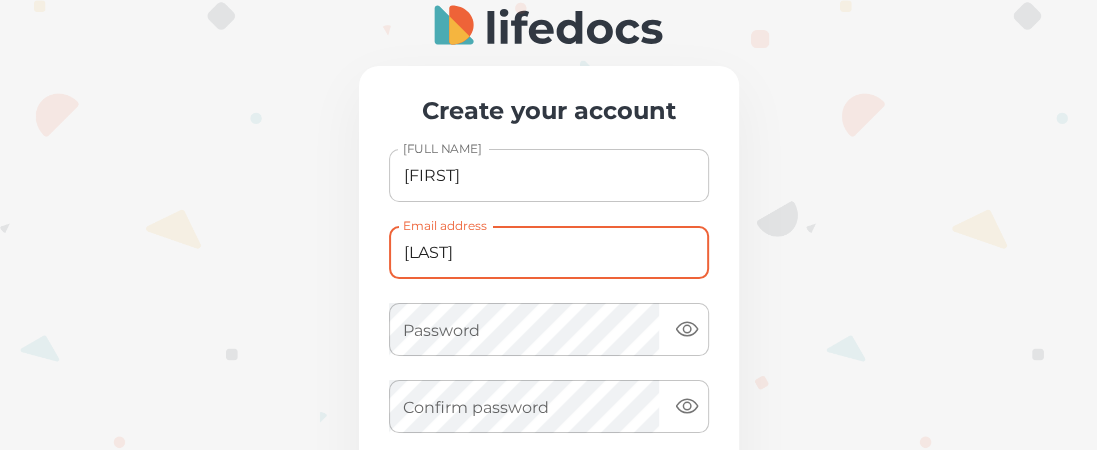 type on "[LAST]" 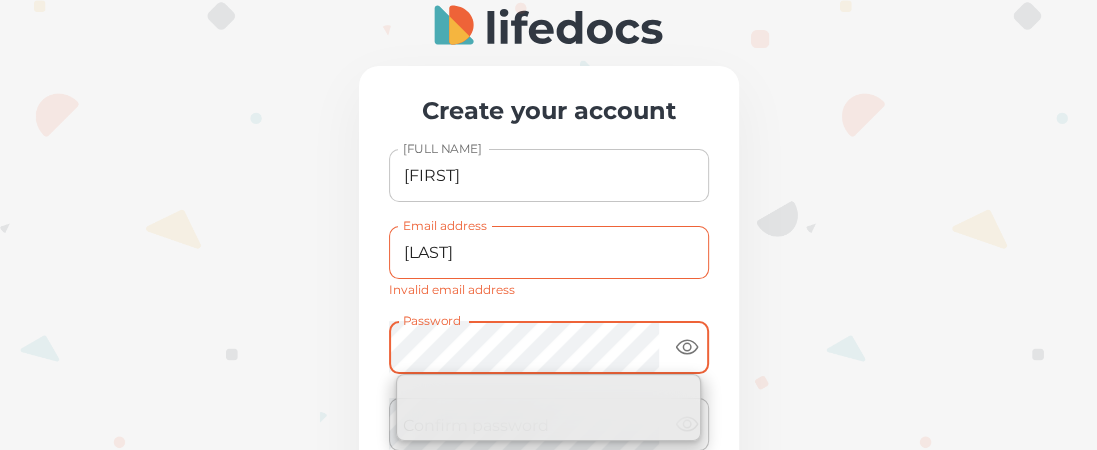 scroll, scrollTop: 100, scrollLeft: 0, axis: vertical 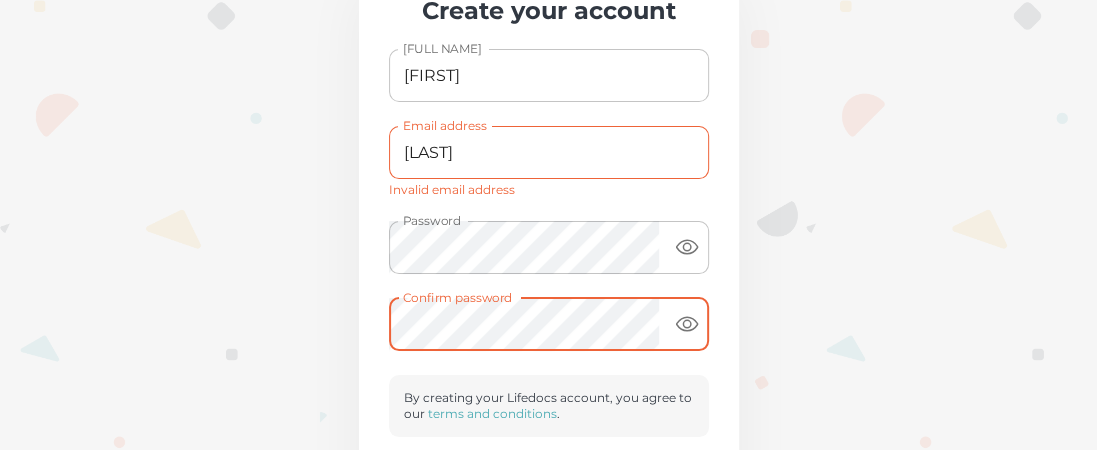 click 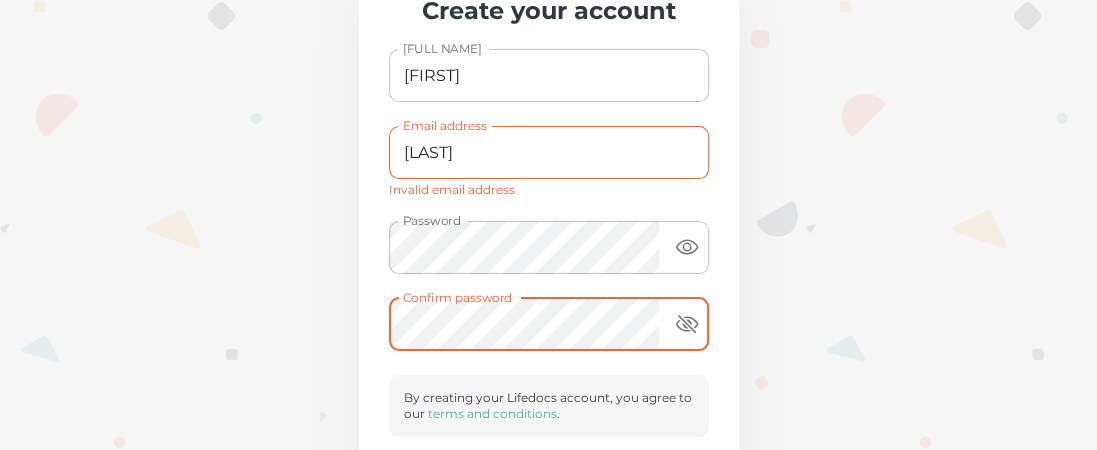 click 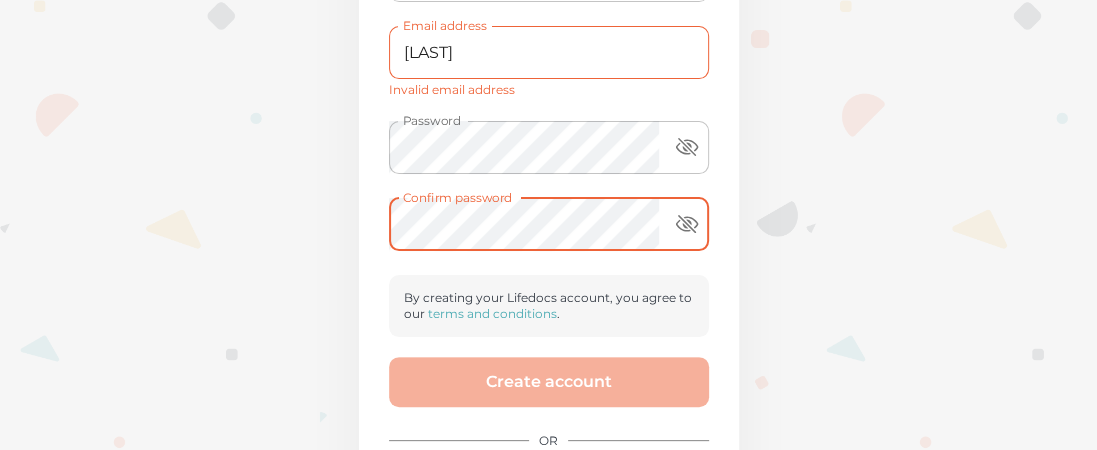 scroll, scrollTop: 300, scrollLeft: 0, axis: vertical 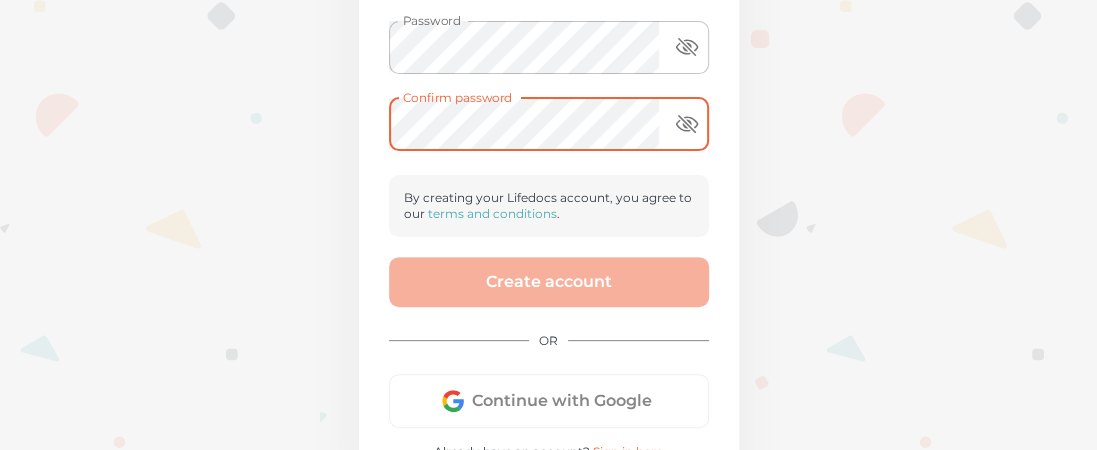 click on "Create account OR Continue with Google Already have an account?   Sign in here" at bounding box center [549, 358] 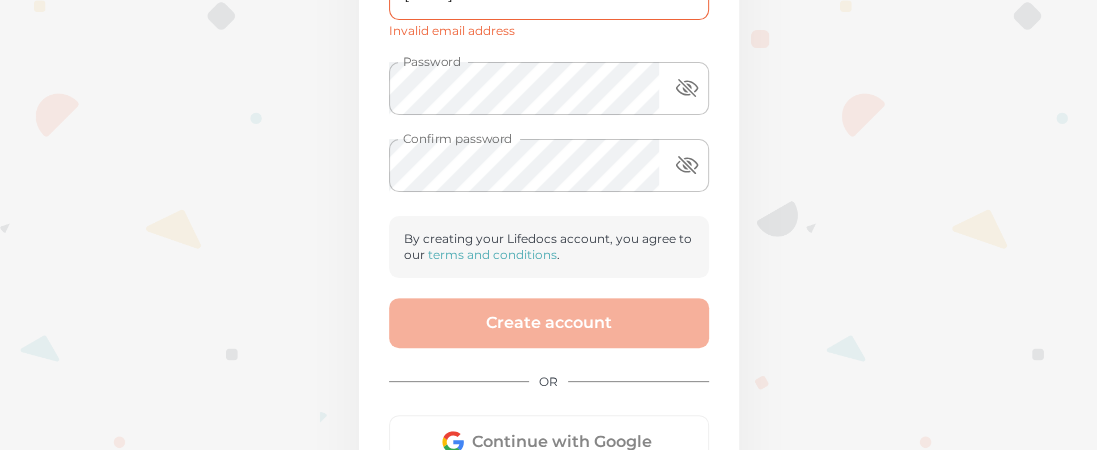 scroll, scrollTop: 159, scrollLeft: 0, axis: vertical 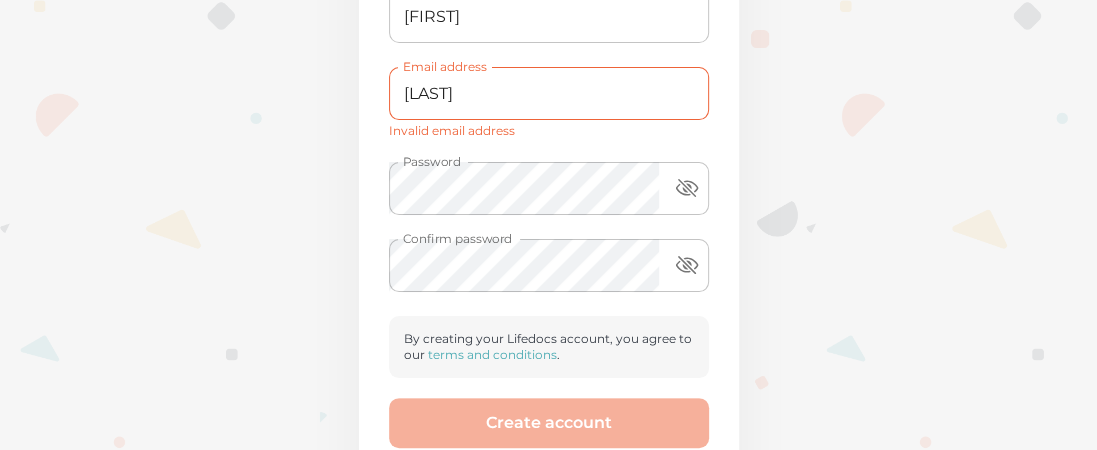 click on "Pott" at bounding box center [549, 93] 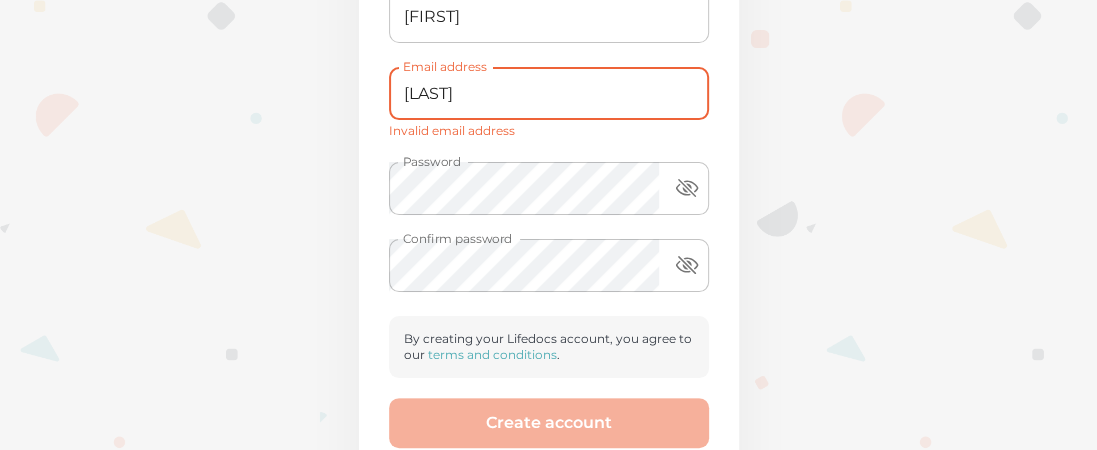 scroll, scrollTop: 59, scrollLeft: 0, axis: vertical 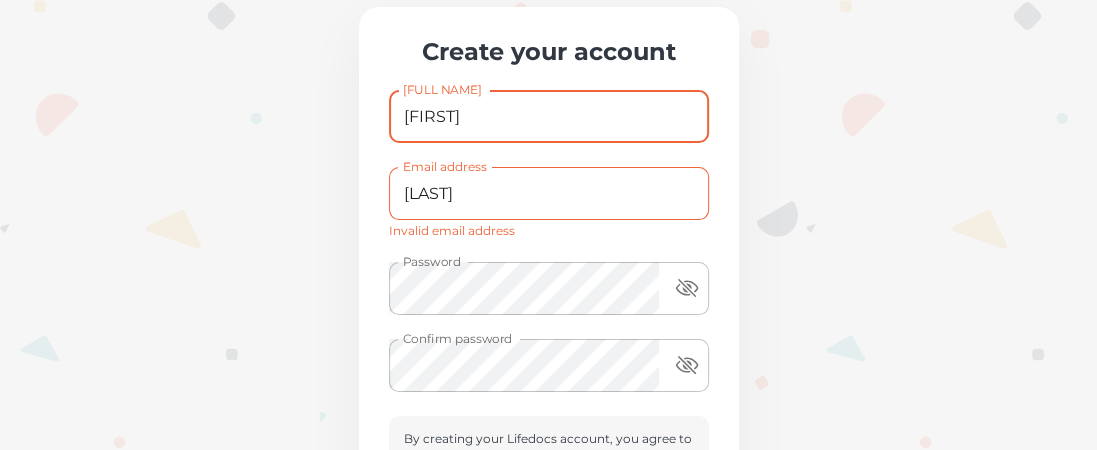 click on "Simon" at bounding box center (549, 116) 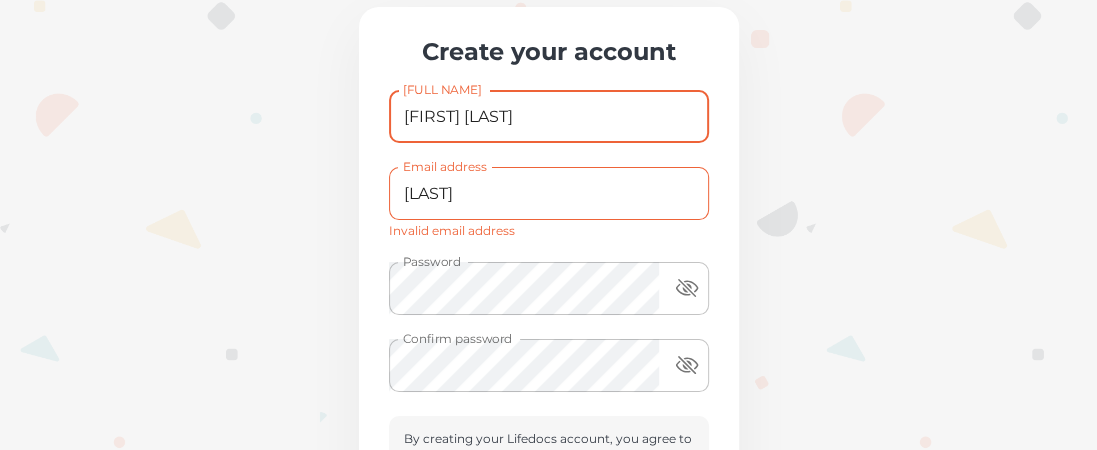 type on "[FIRST] [LAST]" 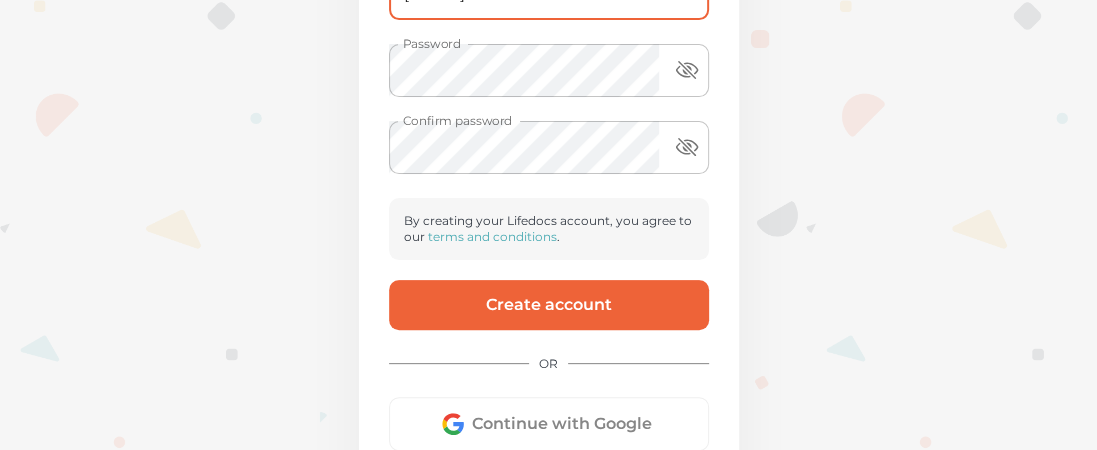 scroll, scrollTop: 359, scrollLeft: 0, axis: vertical 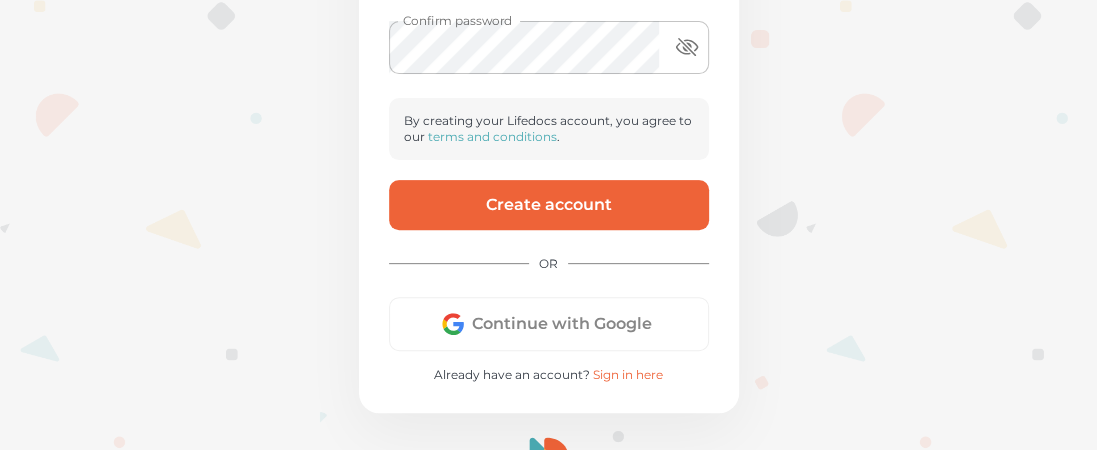 type on "[EMAIL]" 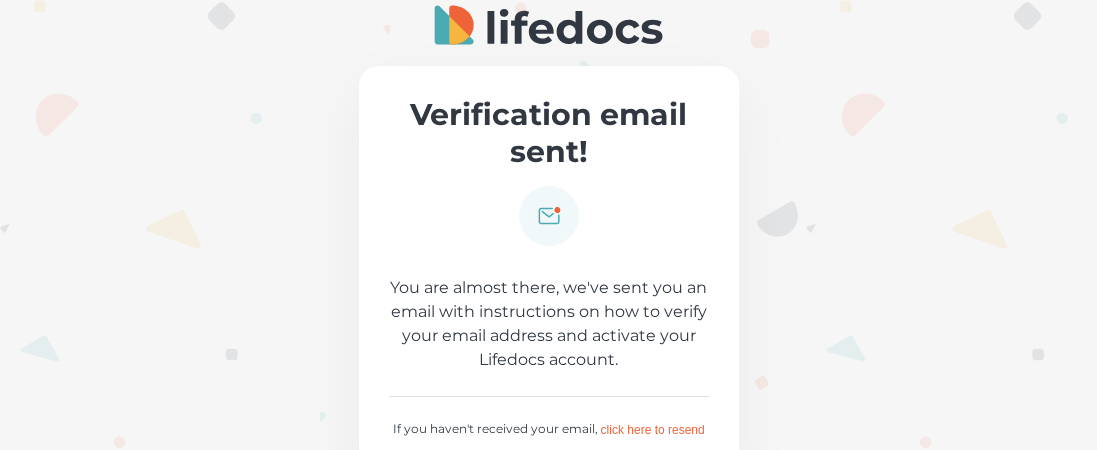 scroll, scrollTop: 100, scrollLeft: 0, axis: vertical 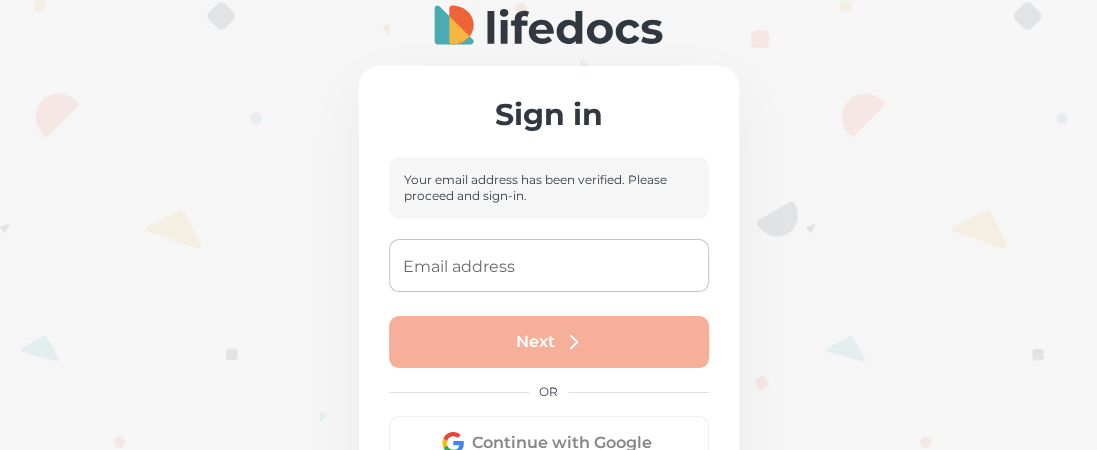 click on "Email address" at bounding box center (549, 265) 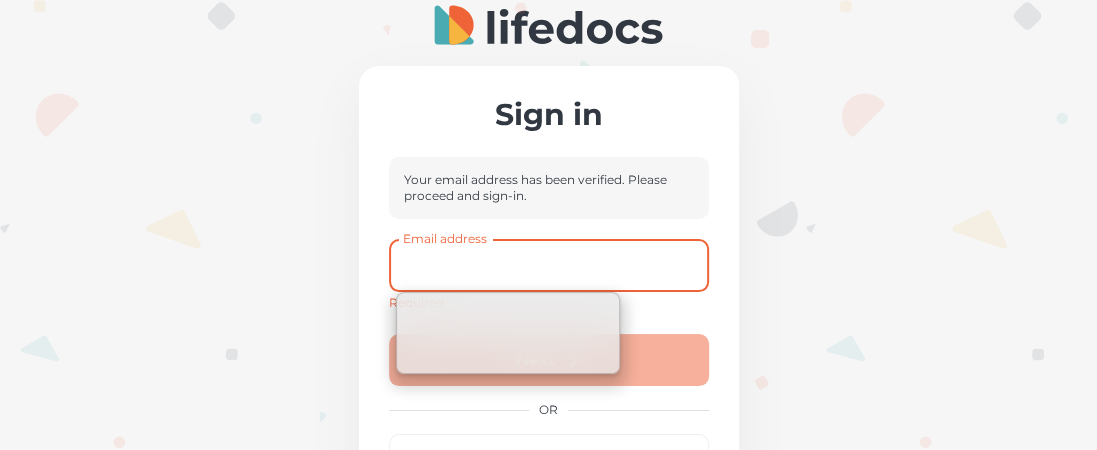 click on "Email address" at bounding box center (549, 265) 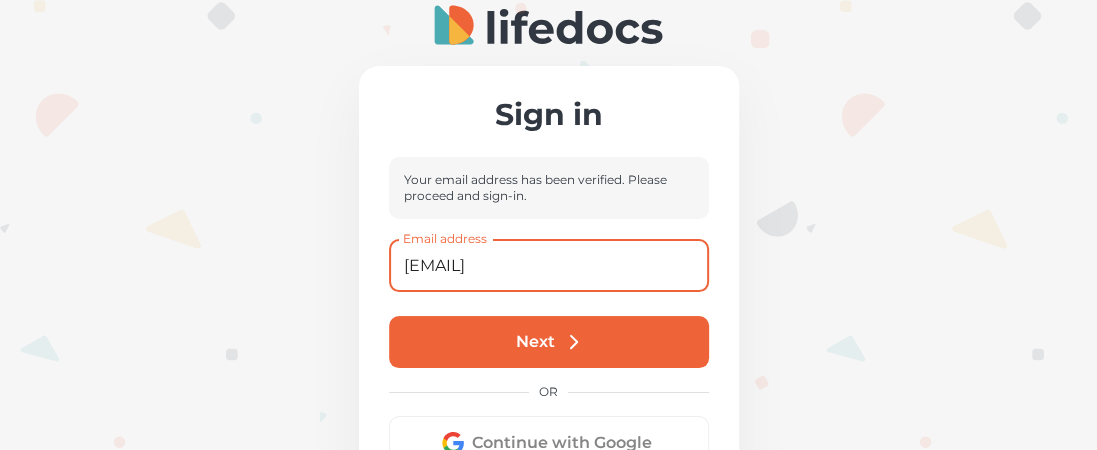 type on "[EMAIL]" 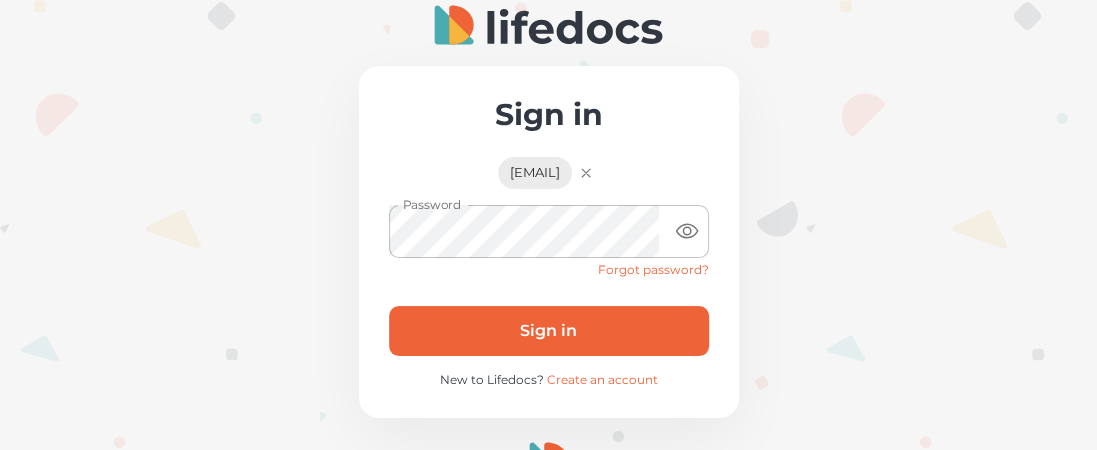 click on "Sign in" at bounding box center (549, 331) 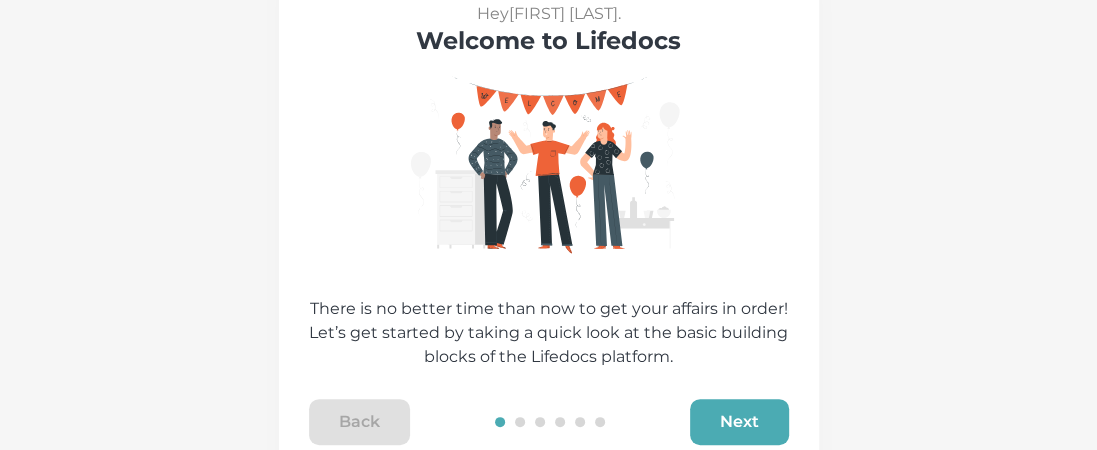 scroll, scrollTop: 254, scrollLeft: 0, axis: vertical 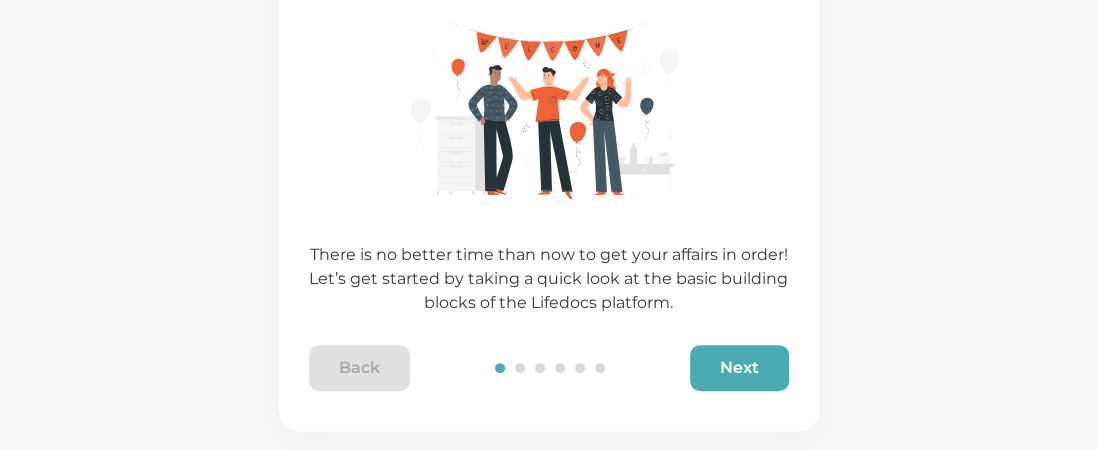 click on "Next" at bounding box center [739, 368] 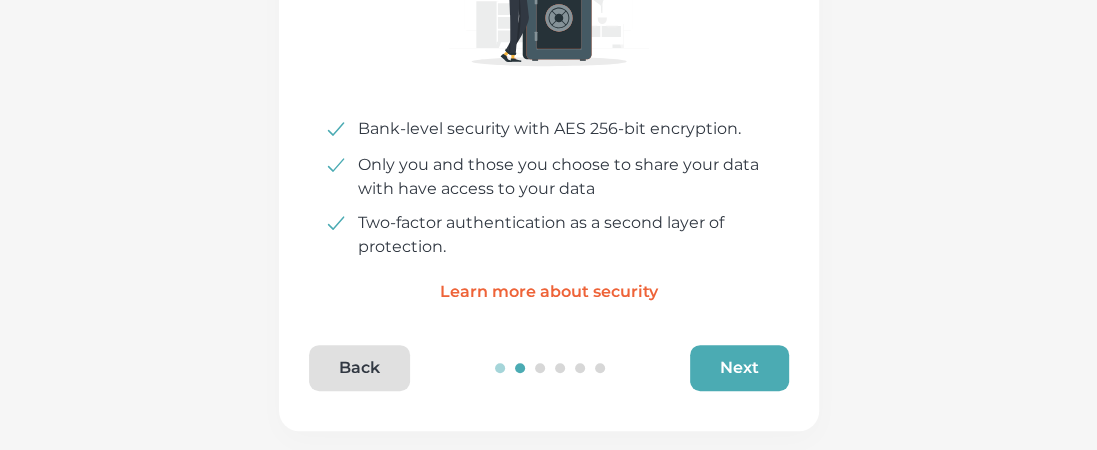 click on "Next" at bounding box center [739, 368] 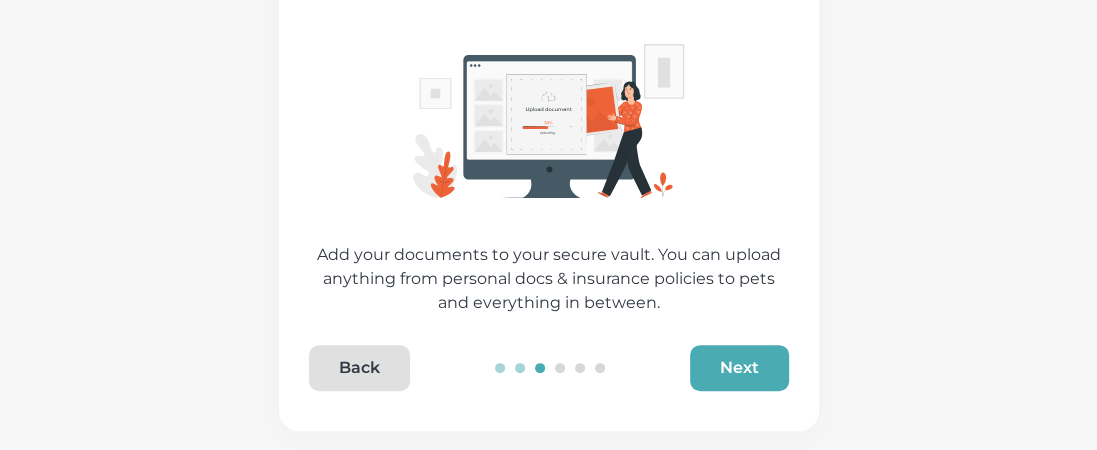 click on "Next" at bounding box center [739, 368] 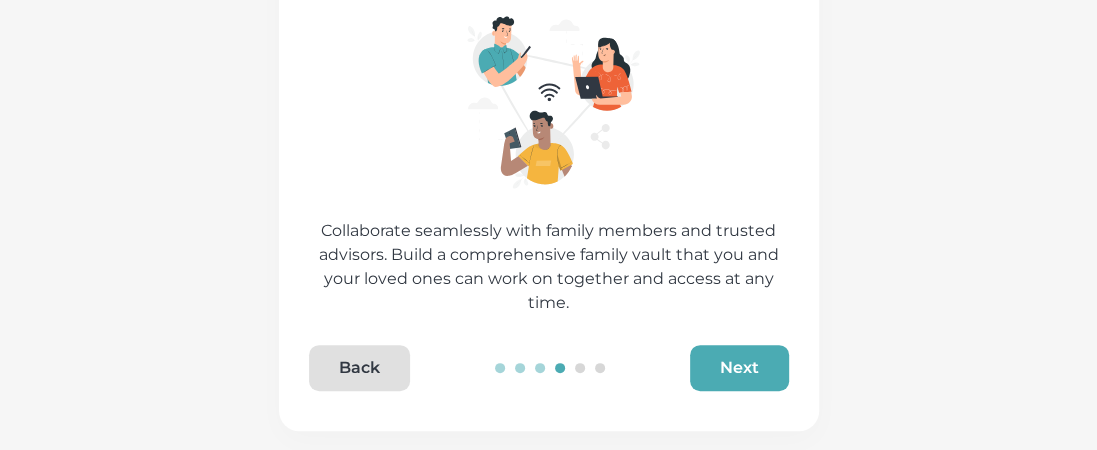 click on "Next" at bounding box center [739, 368] 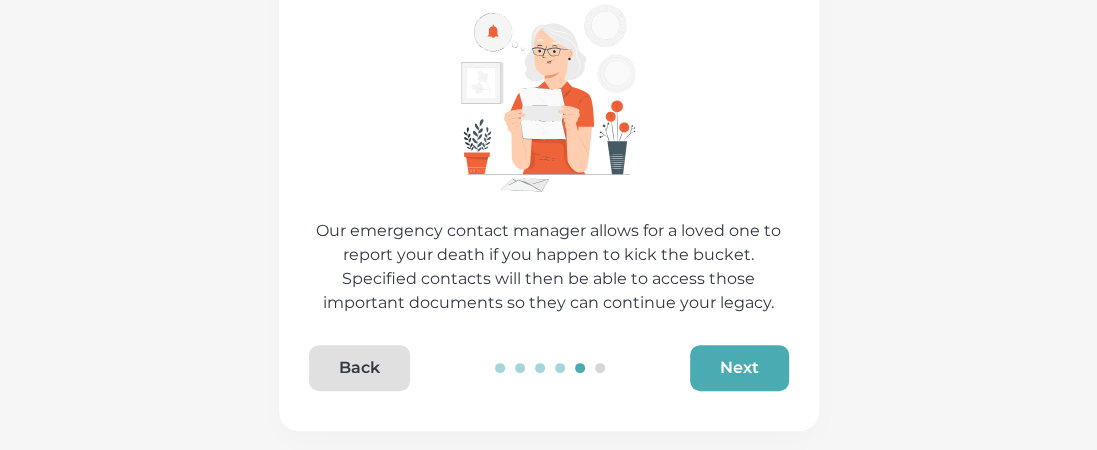 click on "Next" at bounding box center (739, 368) 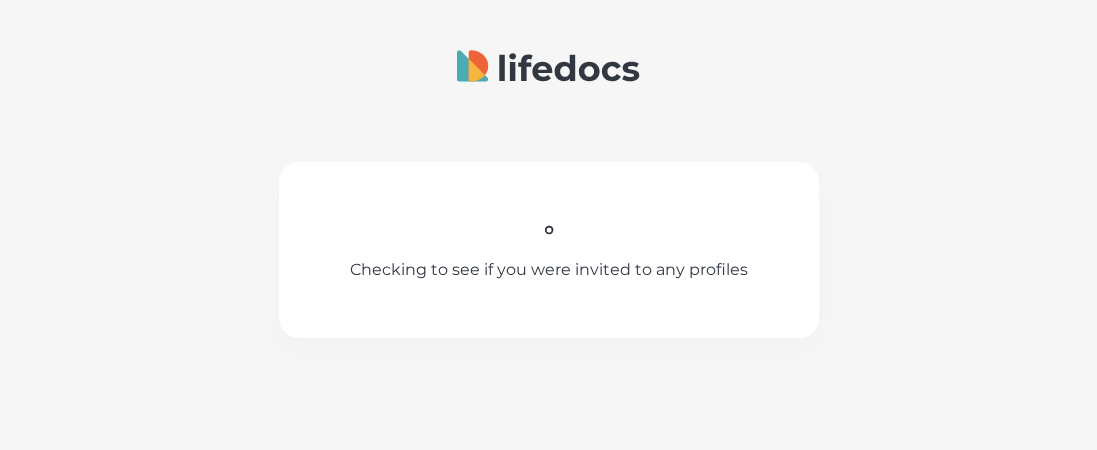 scroll, scrollTop: 0, scrollLeft: 0, axis: both 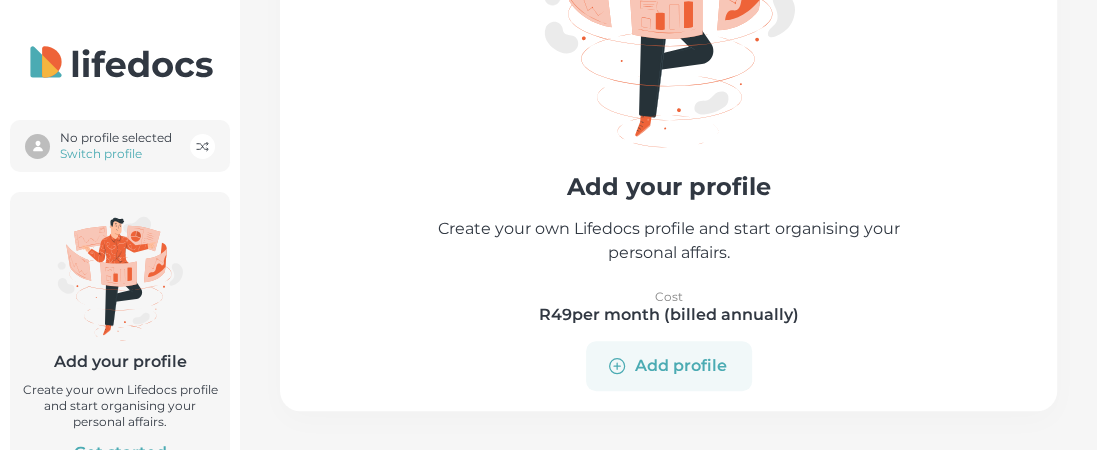 click on "Add profile" at bounding box center [669, 366] 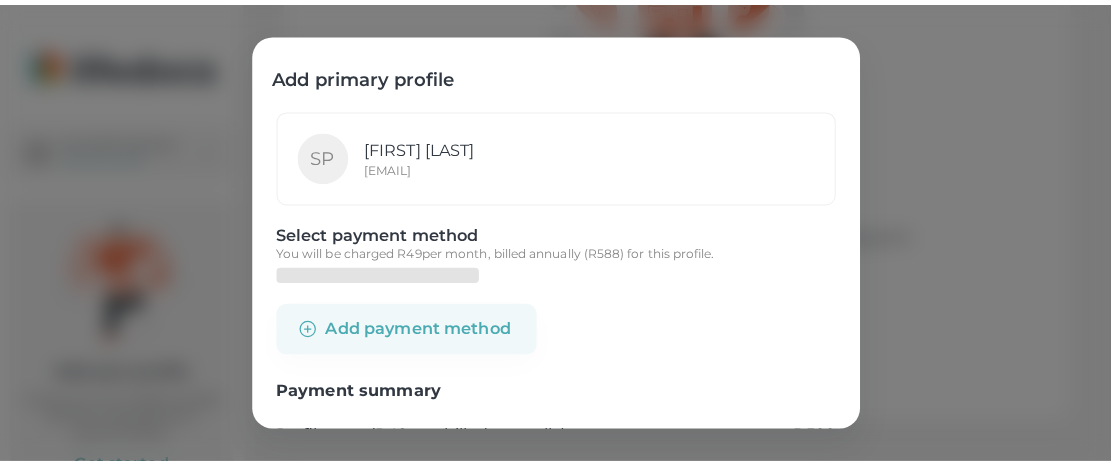 scroll, scrollTop: 296, scrollLeft: 0, axis: vertical 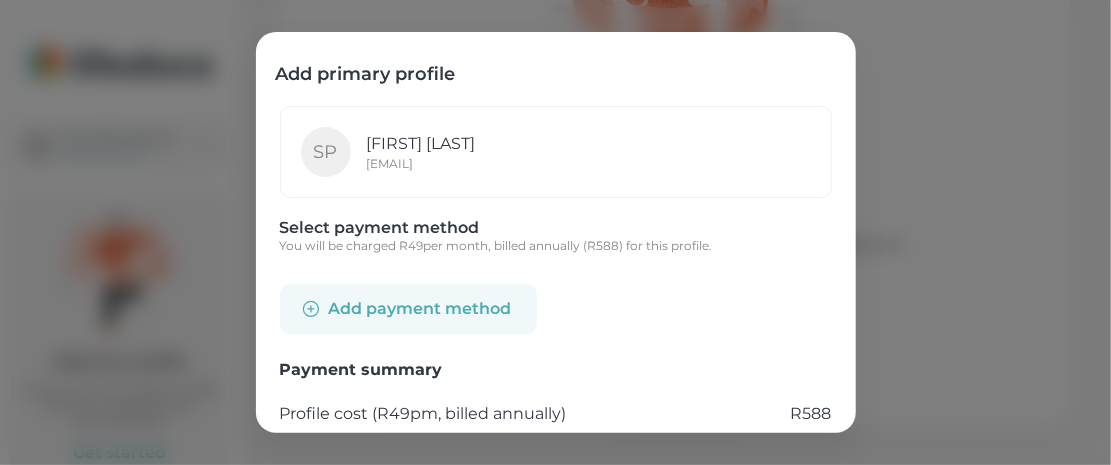click on "Add payment method" at bounding box center [408, 309] 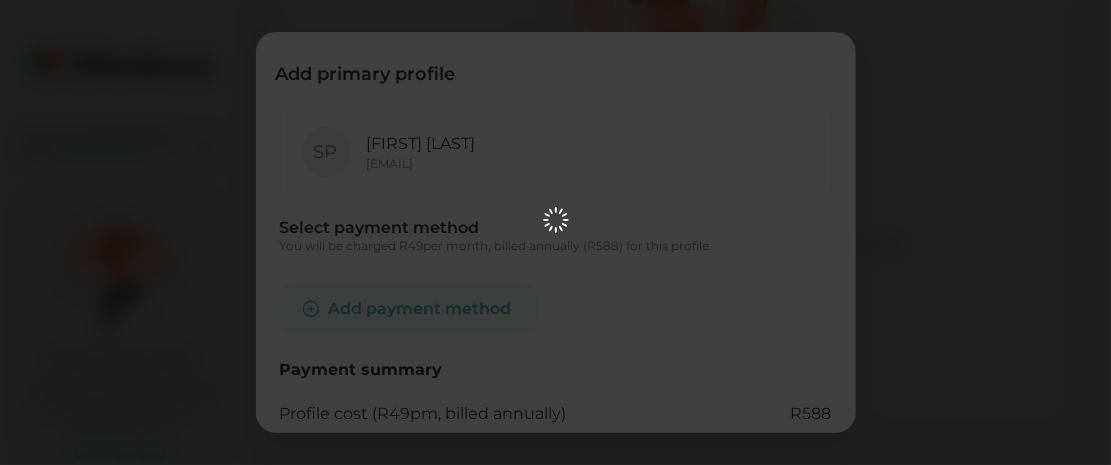 scroll, scrollTop: 0, scrollLeft: 0, axis: both 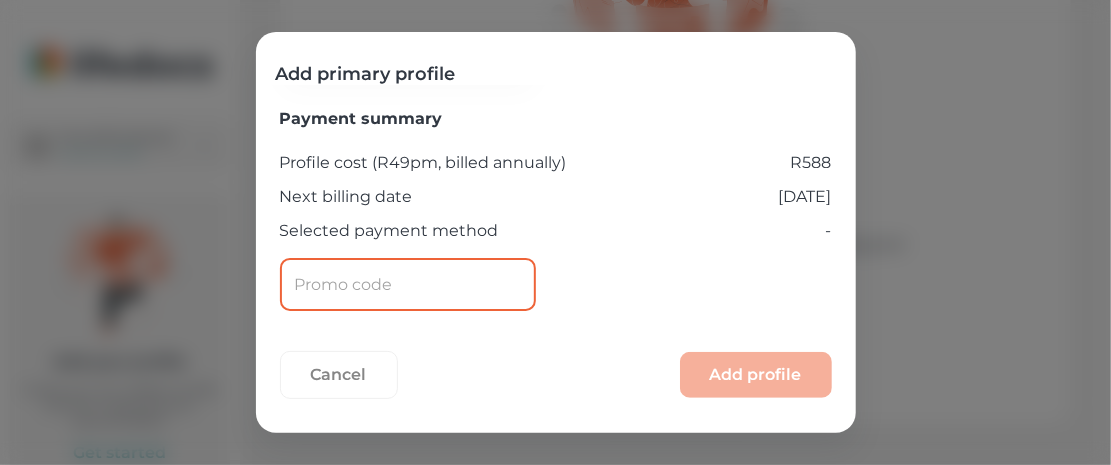 click at bounding box center (408, 284) 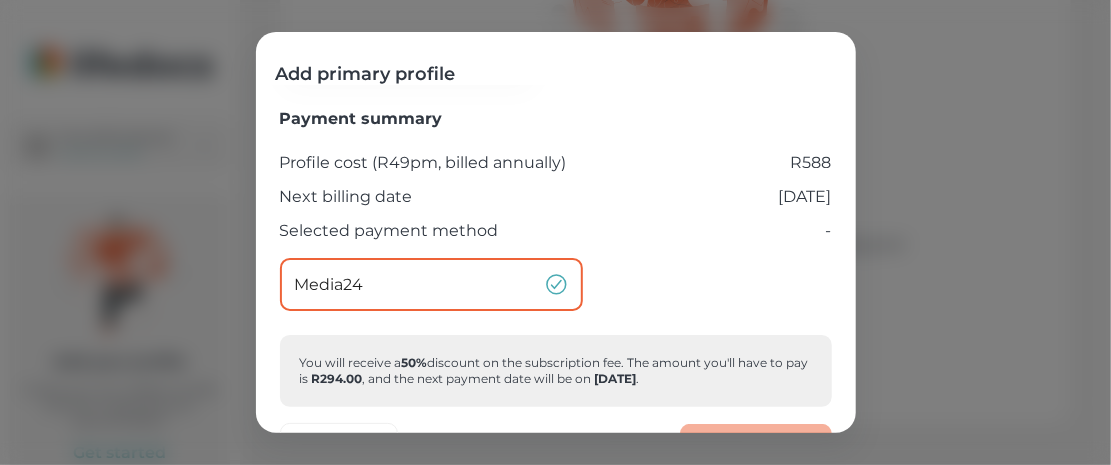 scroll, scrollTop: 365, scrollLeft: 0, axis: vertical 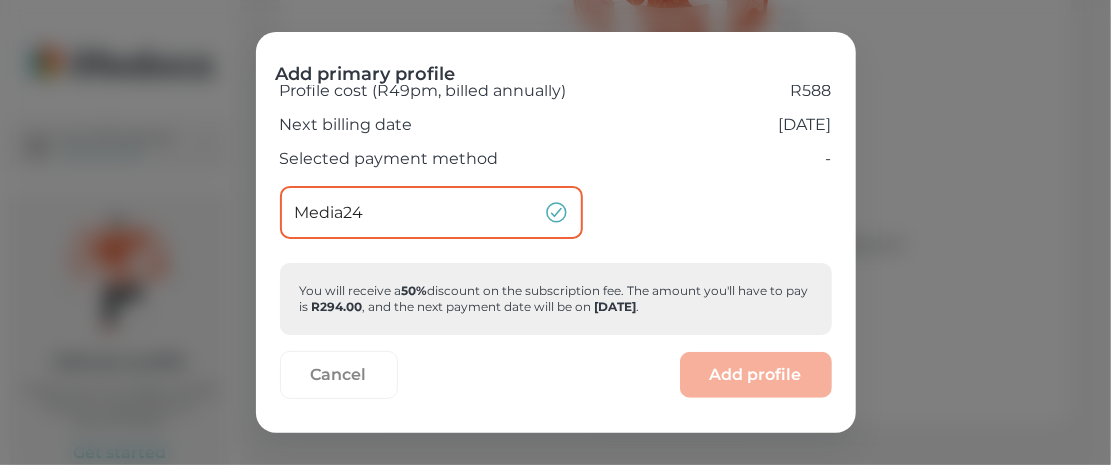 type on "Media24" 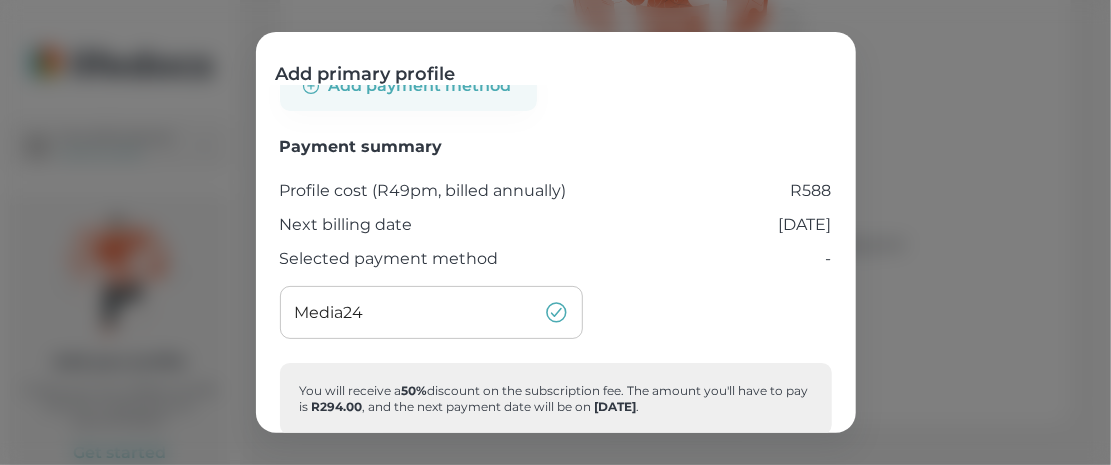 scroll, scrollTop: 365, scrollLeft: 0, axis: vertical 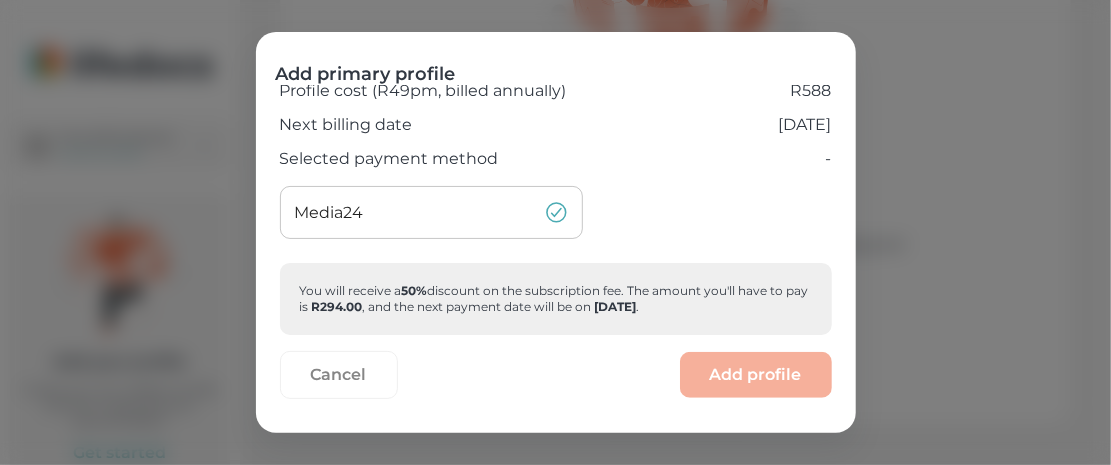 click on "Cancel Add profile" at bounding box center [556, 375] 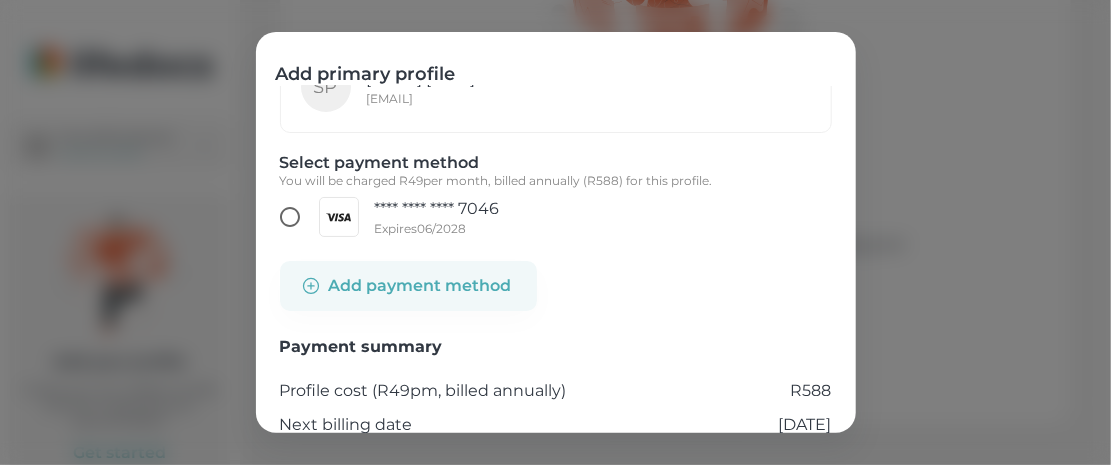 scroll, scrollTop: 0, scrollLeft: 0, axis: both 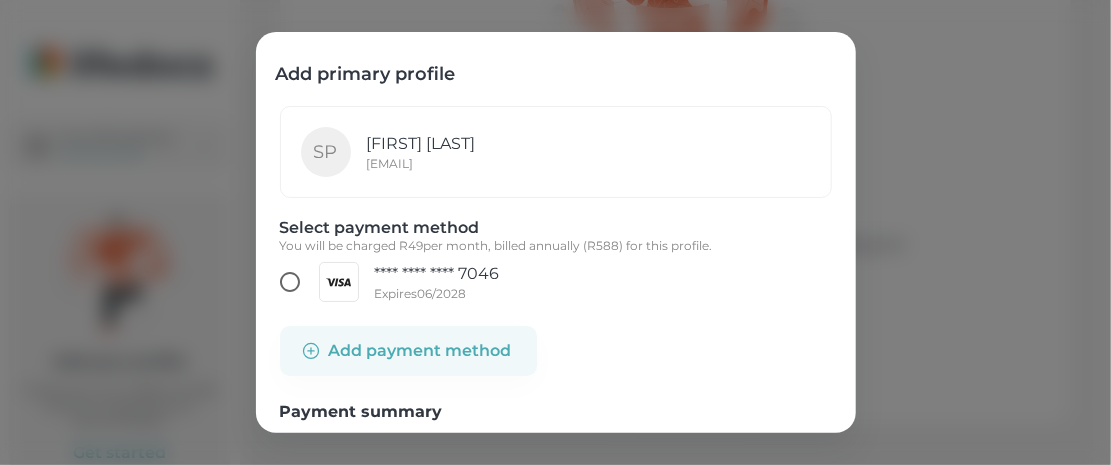 click on "**** **** **** 7046 Expires  06 / 2028" at bounding box center [290, 282] 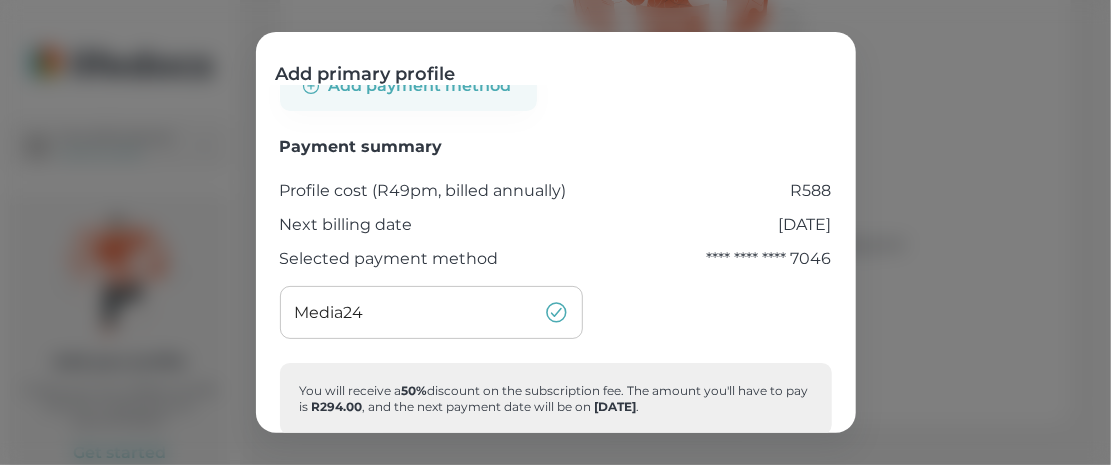 scroll, scrollTop: 365, scrollLeft: 0, axis: vertical 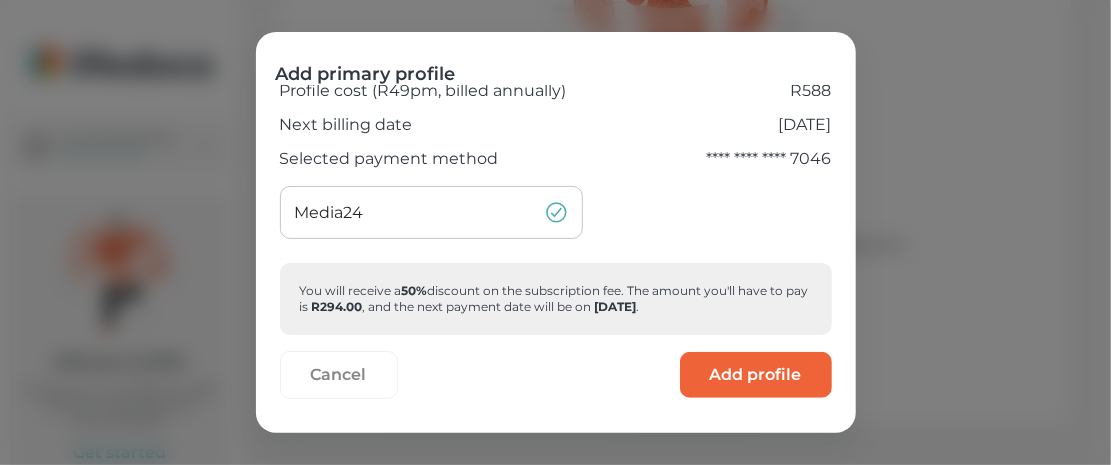 click on "Add profile" at bounding box center (756, 375) 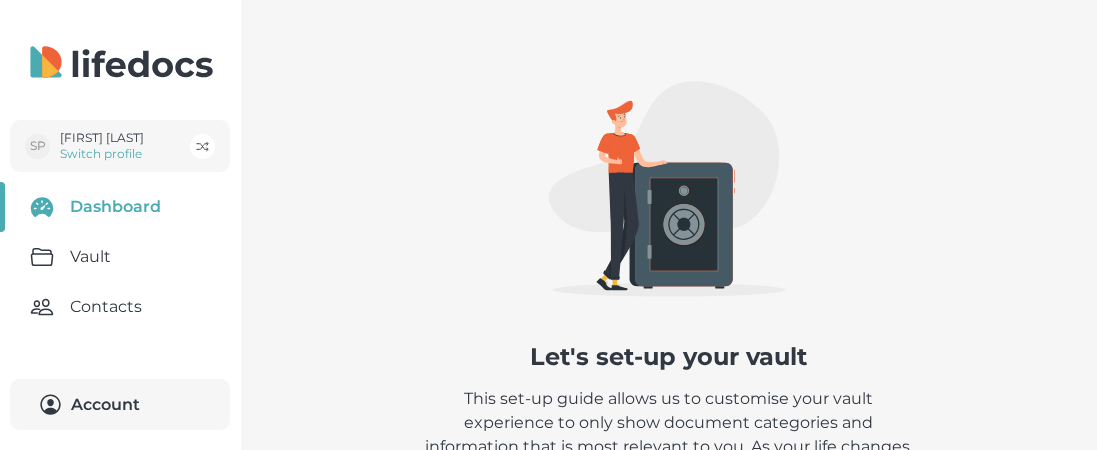 scroll, scrollTop: 146, scrollLeft: 0, axis: vertical 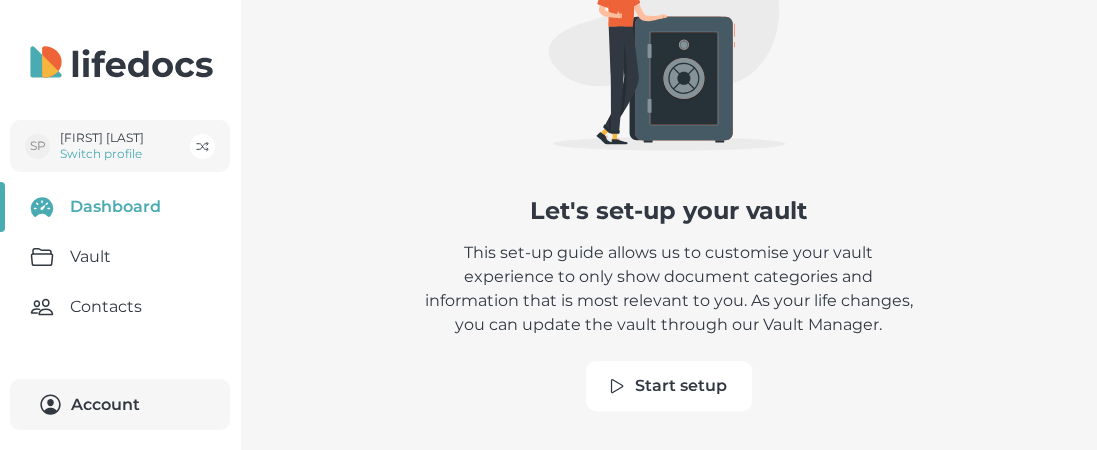 click on "Start setup" at bounding box center (669, 386) 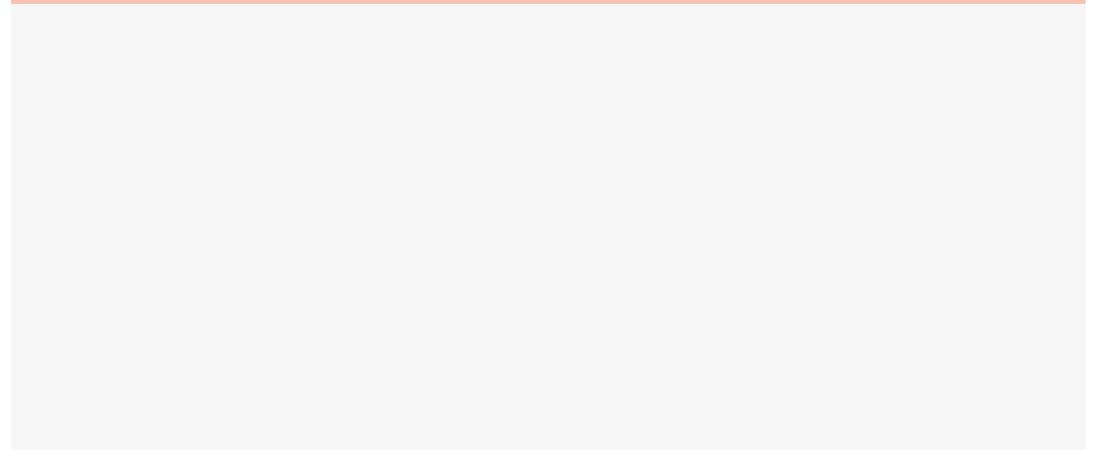 scroll, scrollTop: 59, scrollLeft: 0, axis: vertical 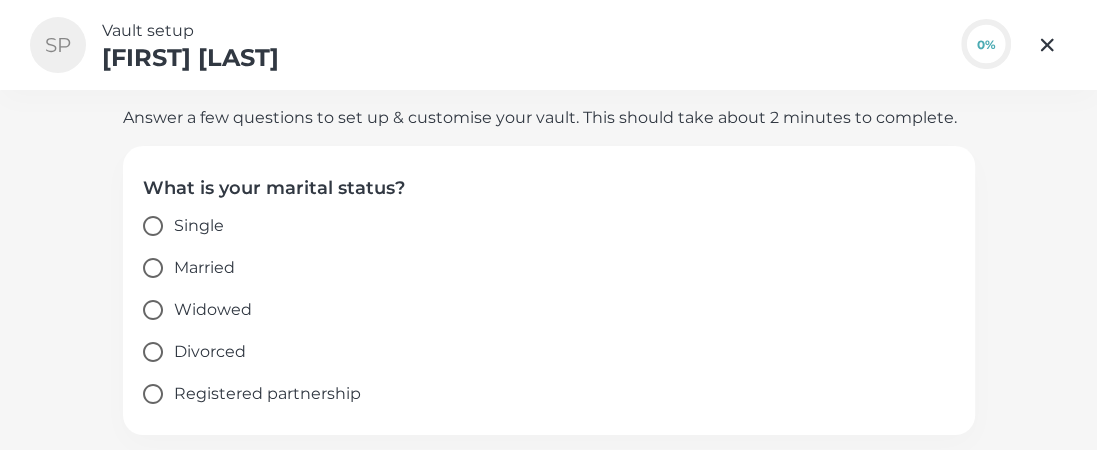 click on "Married" at bounding box center (204, 268) 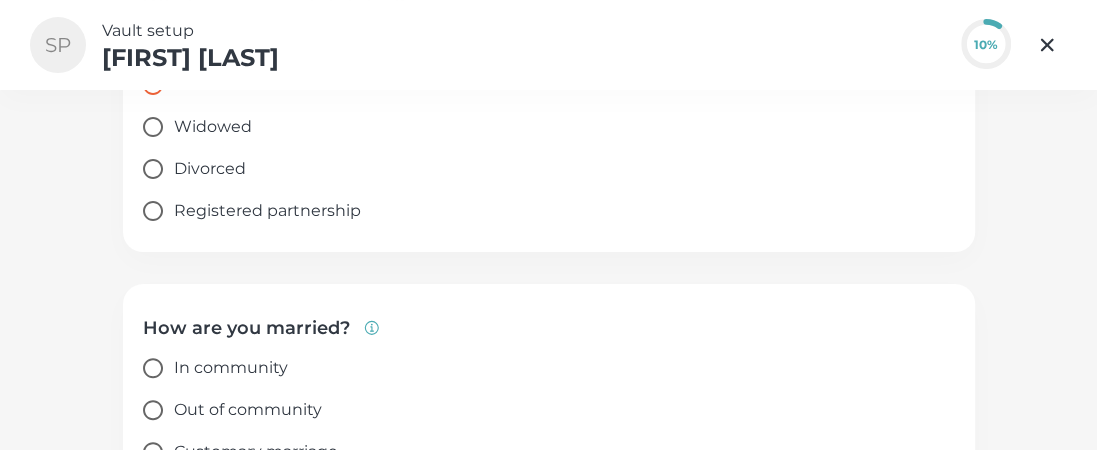scroll, scrollTop: 373, scrollLeft: 0, axis: vertical 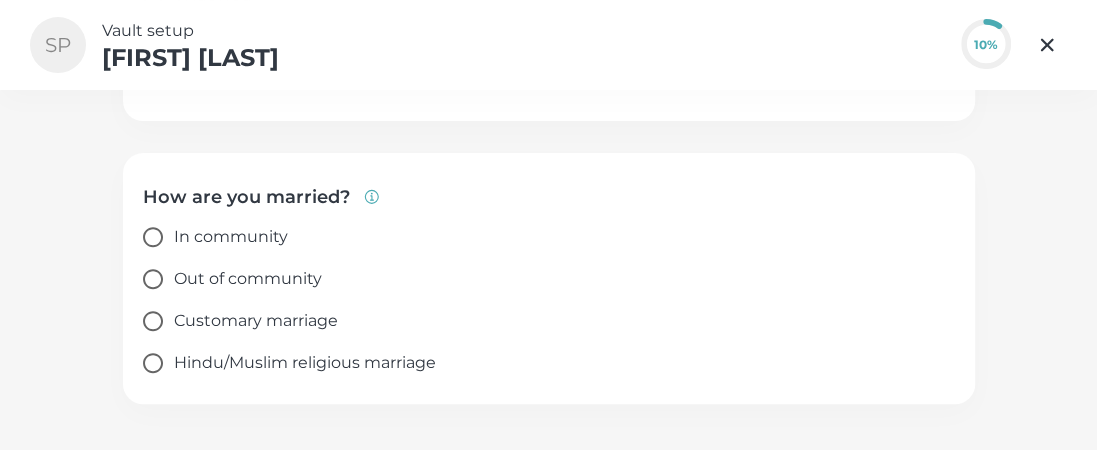 click on "Out of community" at bounding box center (153, 279) 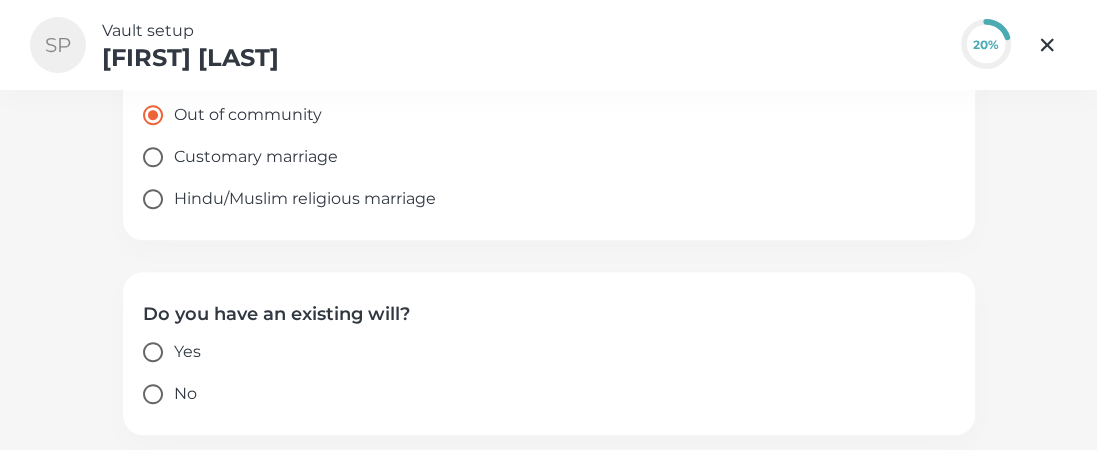 scroll, scrollTop: 569, scrollLeft: 0, axis: vertical 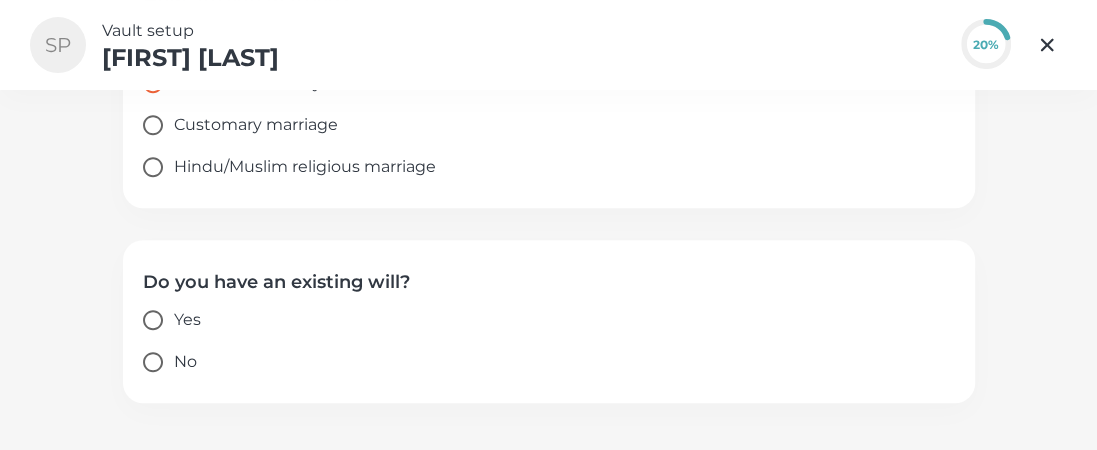 click on "Yes" at bounding box center (153, 320) 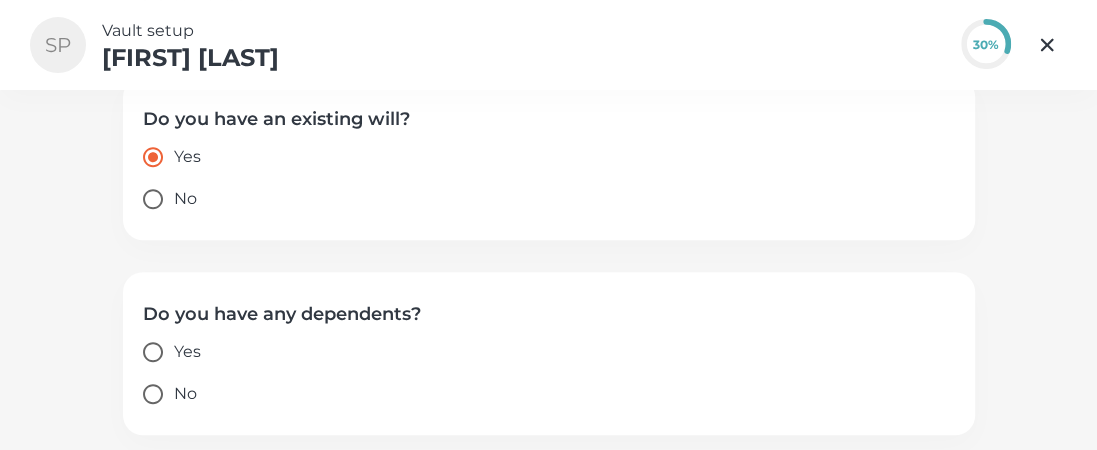 scroll, scrollTop: 764, scrollLeft: 0, axis: vertical 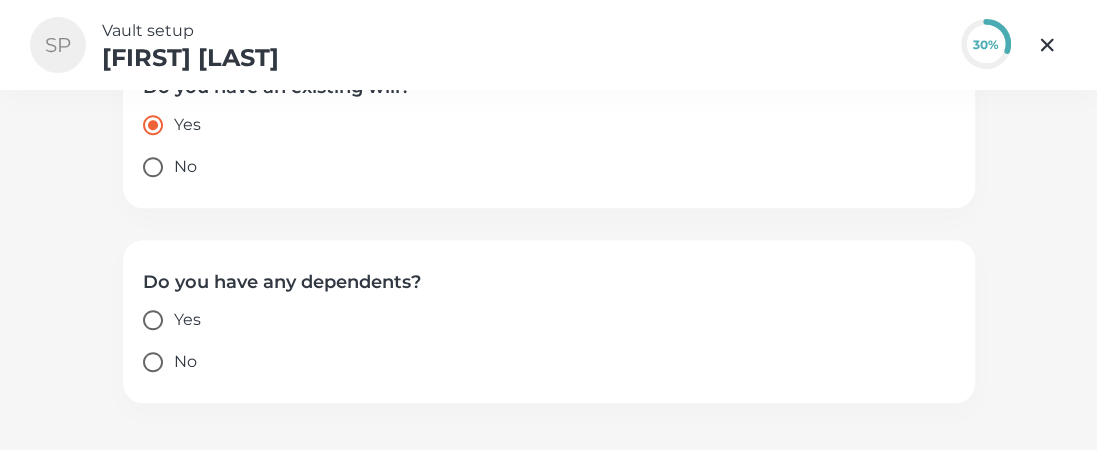 click on "No" at bounding box center [153, 362] 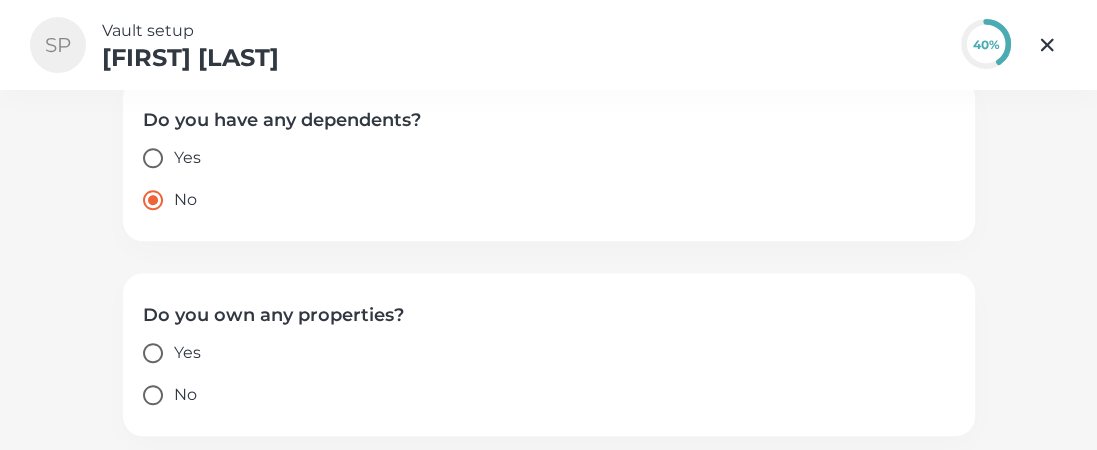 scroll, scrollTop: 959, scrollLeft: 0, axis: vertical 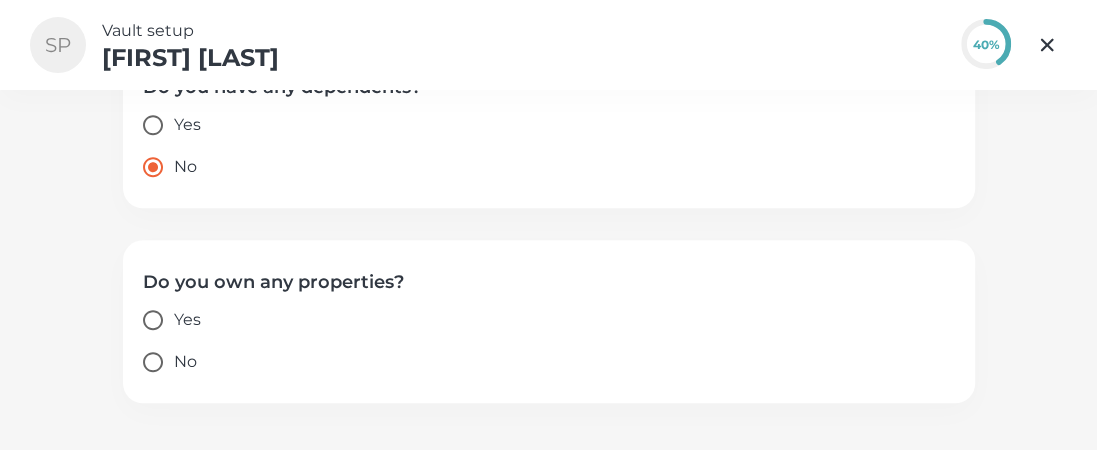 click on "Yes" at bounding box center [153, 320] 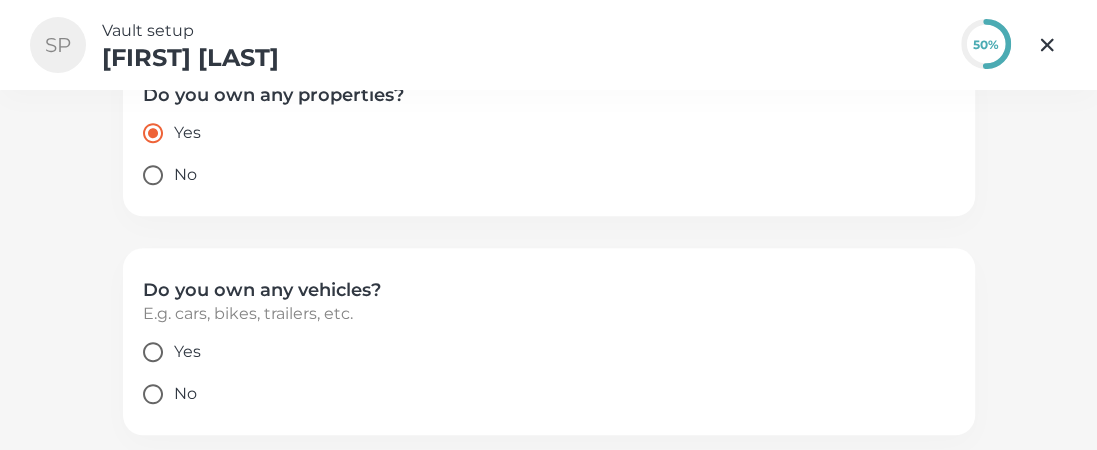 scroll, scrollTop: 1178, scrollLeft: 0, axis: vertical 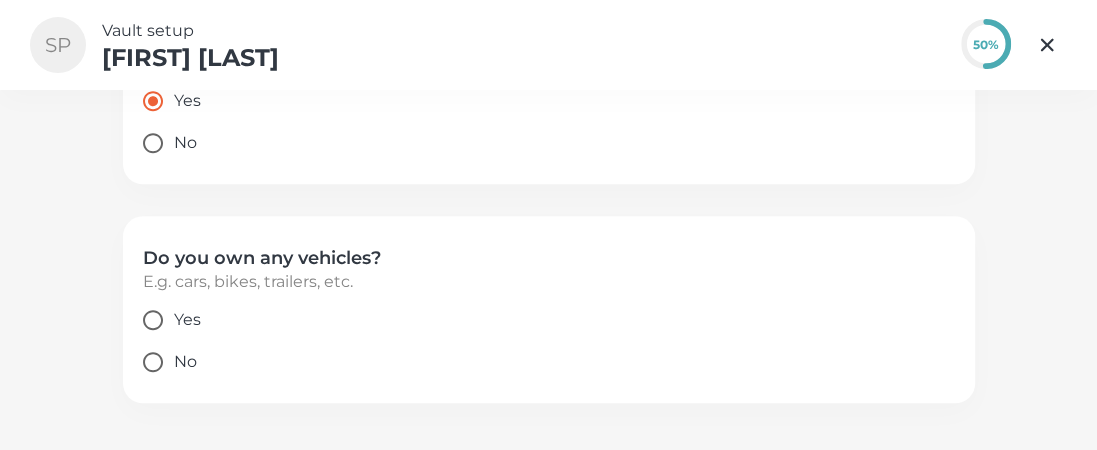 click on "Yes" at bounding box center [153, 320] 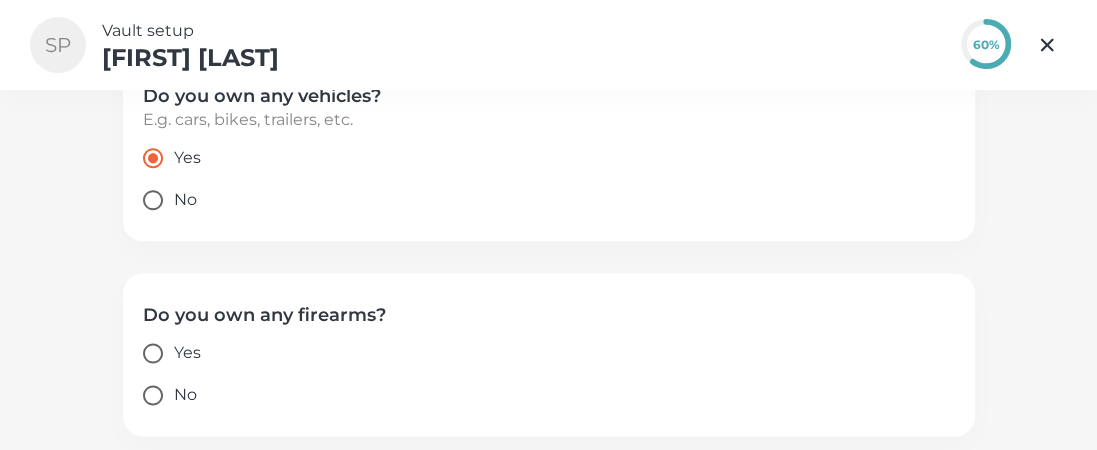 scroll, scrollTop: 1373, scrollLeft: 0, axis: vertical 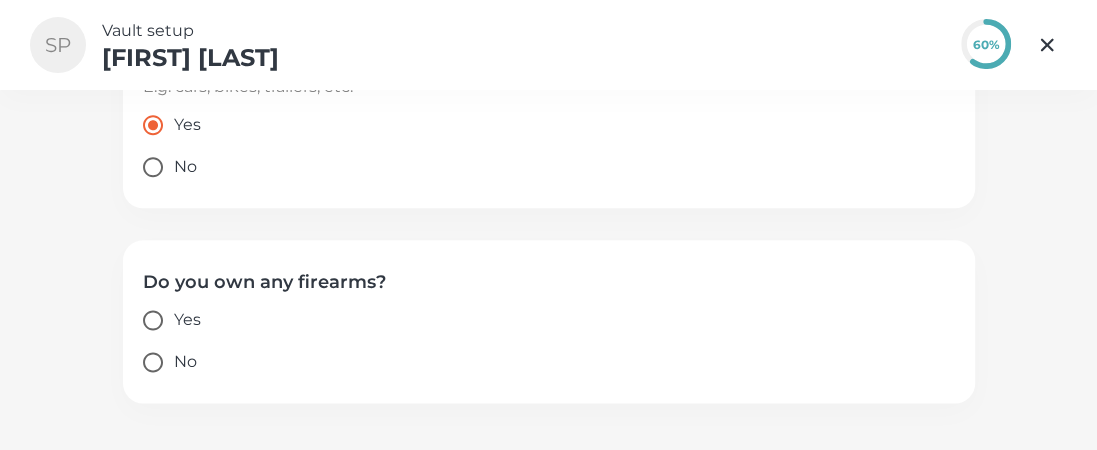 click on "No" at bounding box center [153, 362] 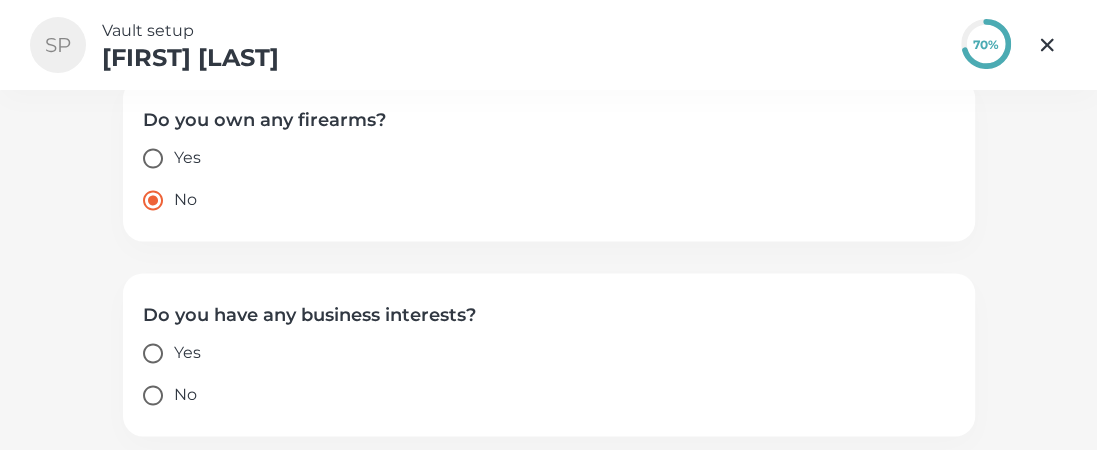 scroll, scrollTop: 1568, scrollLeft: 0, axis: vertical 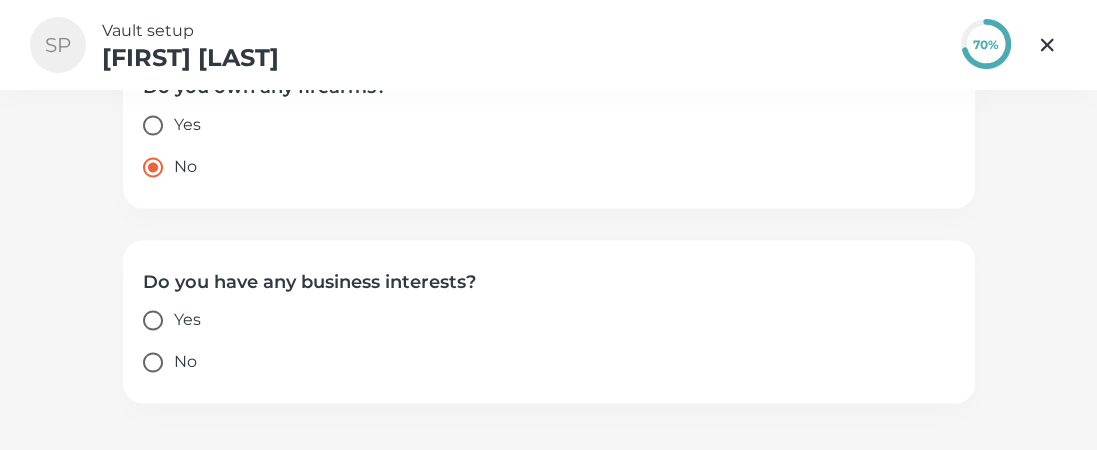 drag, startPoint x: 184, startPoint y: 312, endPoint x: 197, endPoint y: 314, distance: 13.152946 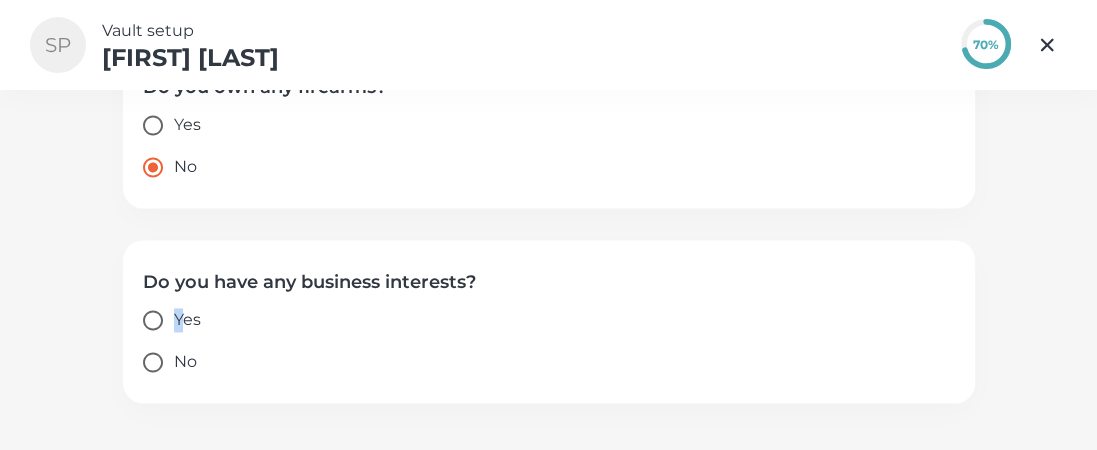 click on "Yes" at bounding box center (153, 320) 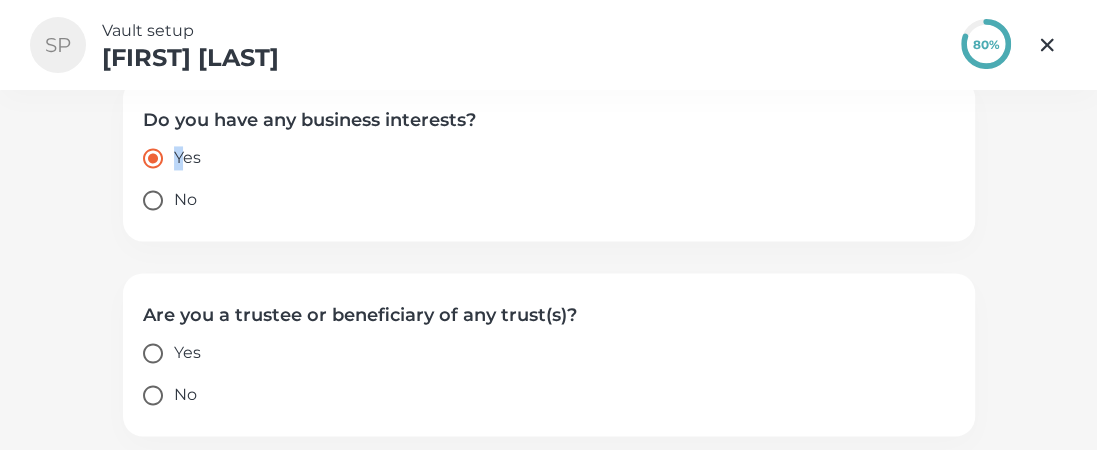 scroll, scrollTop: 1762, scrollLeft: 0, axis: vertical 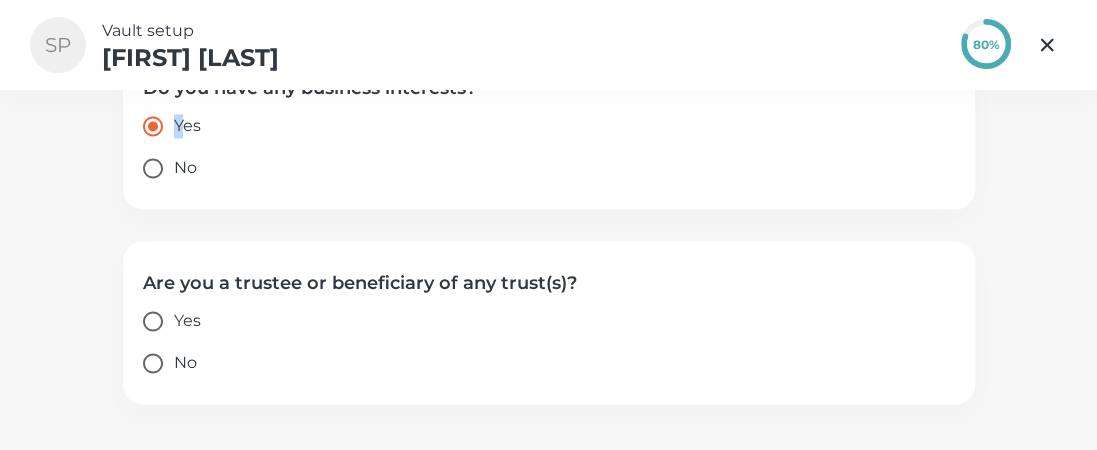 click on "Yes" at bounding box center [153, 321] 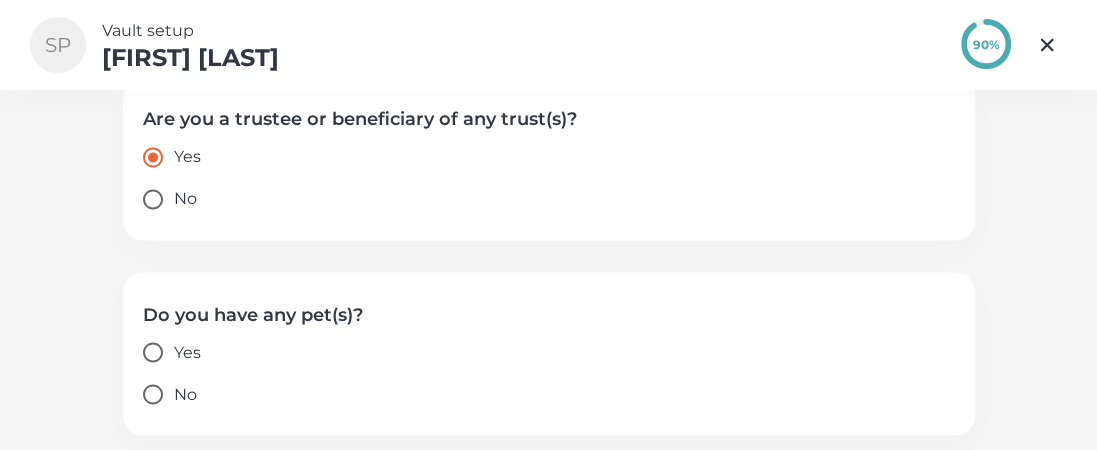 scroll, scrollTop: 1957, scrollLeft: 0, axis: vertical 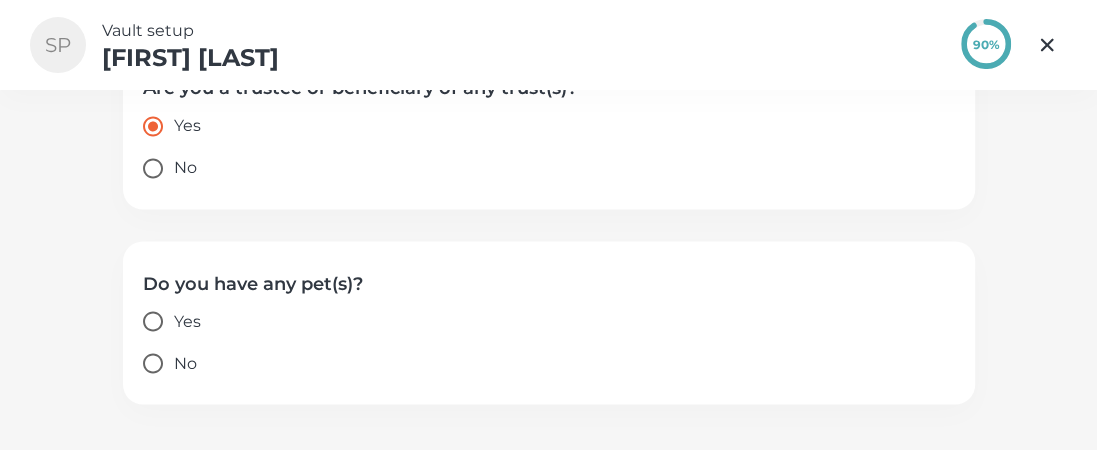 click on "Yes" at bounding box center (153, 321) 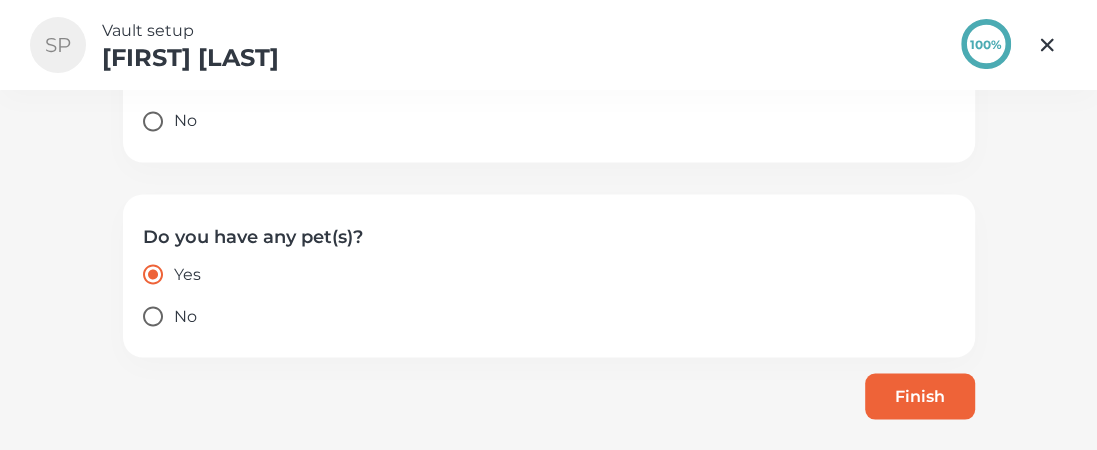 scroll, scrollTop: 2035, scrollLeft: 0, axis: vertical 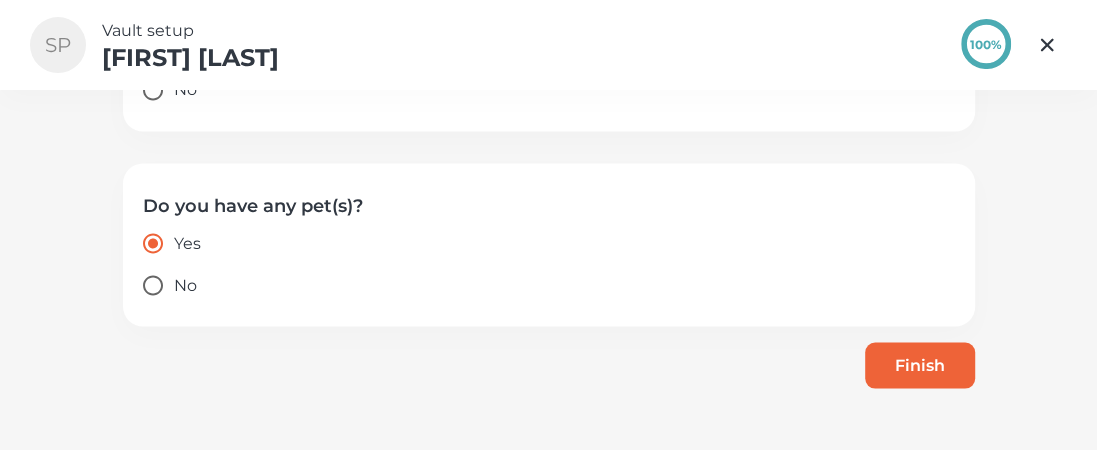click on "Finish" at bounding box center (920, 365) 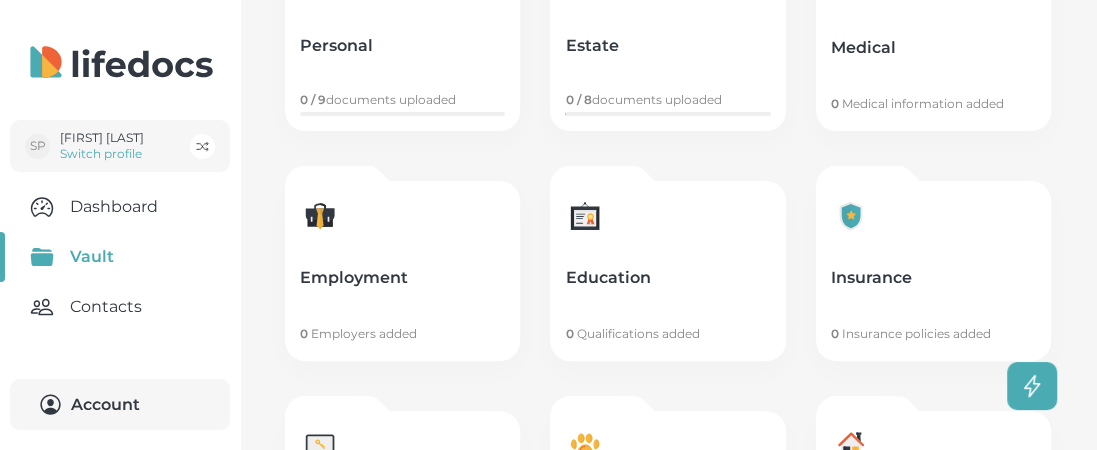 scroll, scrollTop: 0, scrollLeft: 0, axis: both 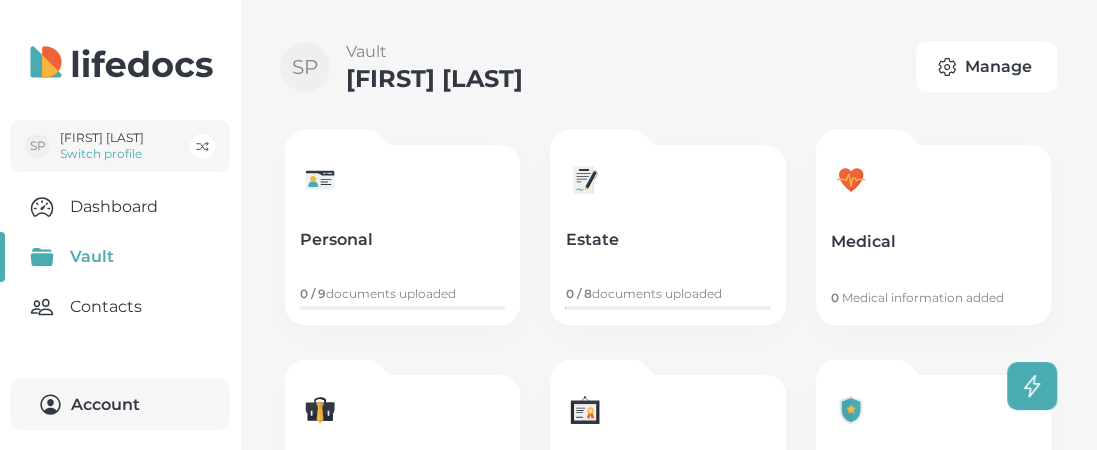 click on "Manage" at bounding box center [986, 67] 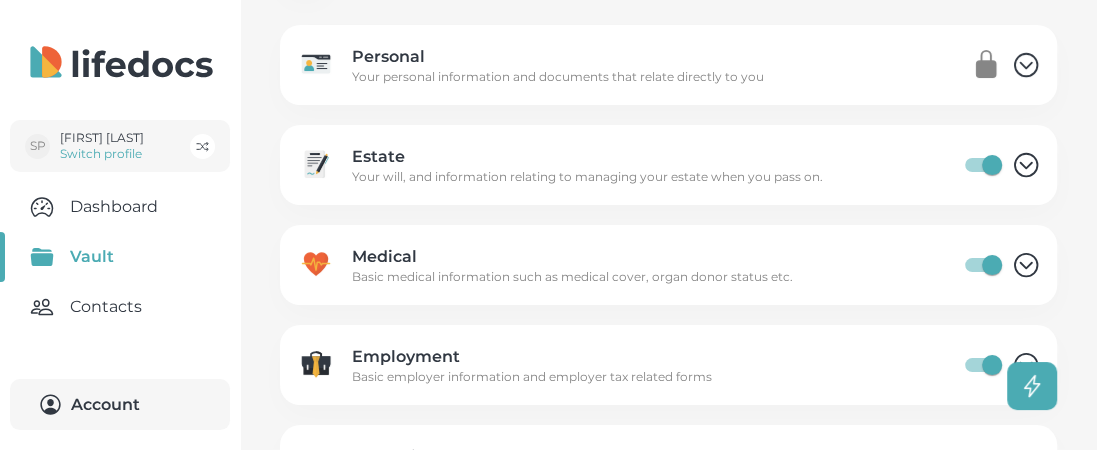 scroll, scrollTop: 0, scrollLeft: 0, axis: both 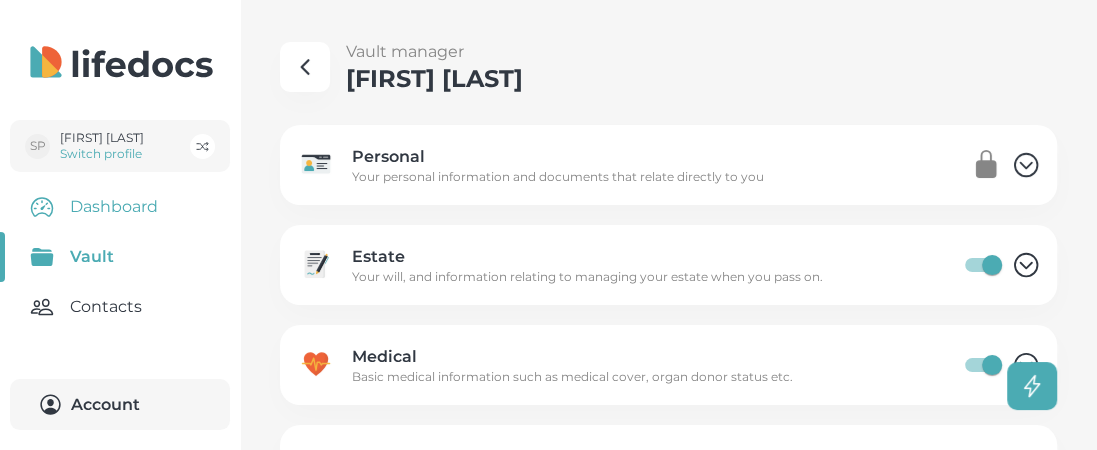 click on "Dashboard" at bounding box center (120, 207) 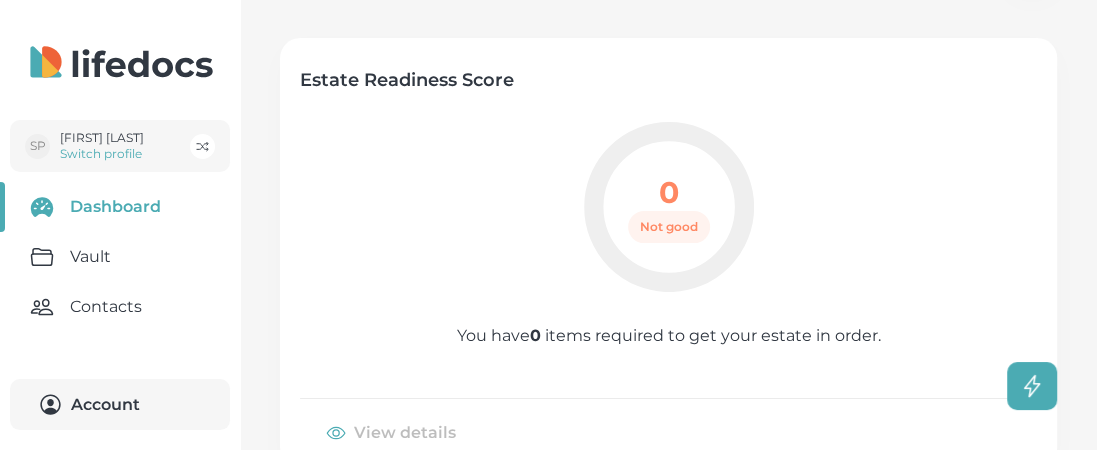 scroll, scrollTop: 0, scrollLeft: 0, axis: both 